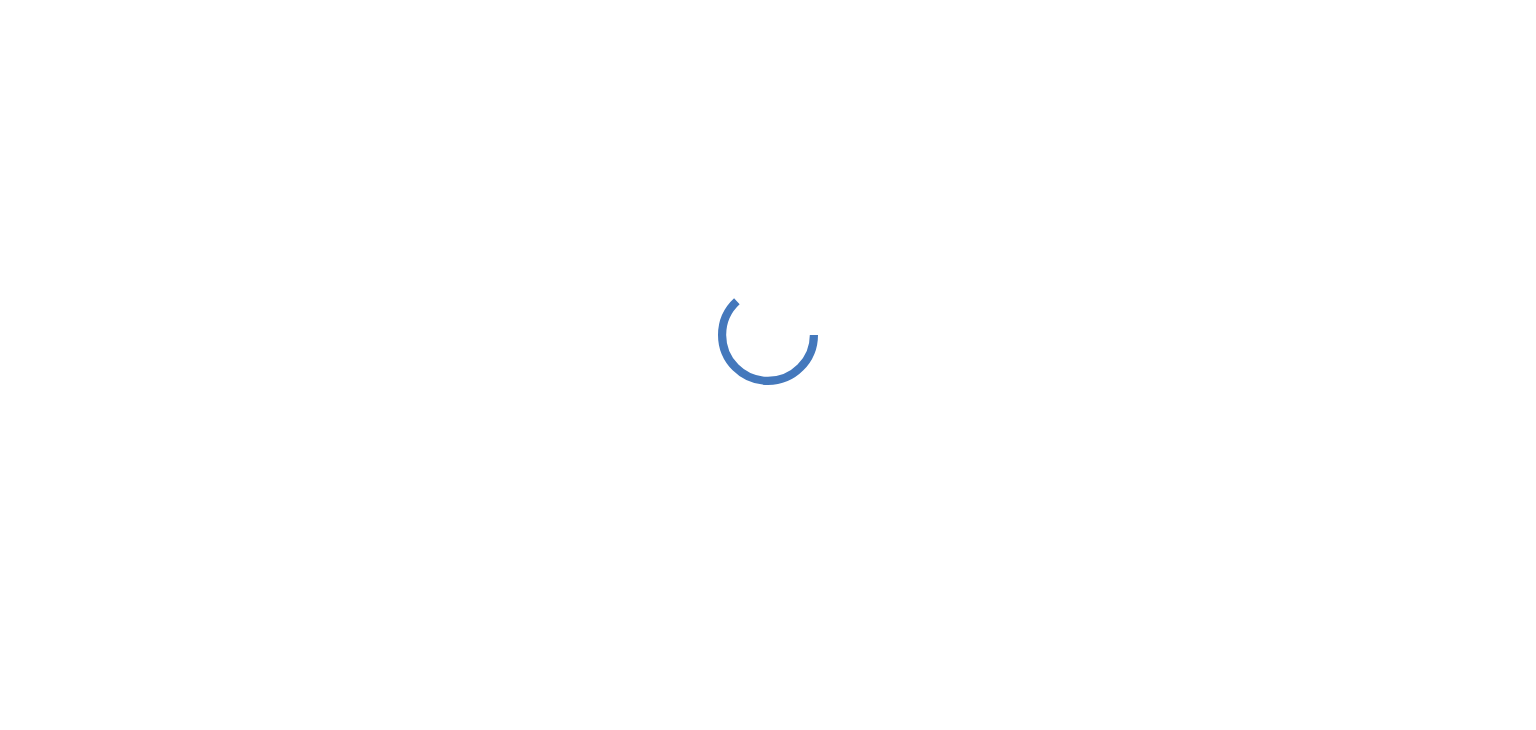 scroll, scrollTop: 0, scrollLeft: 0, axis: both 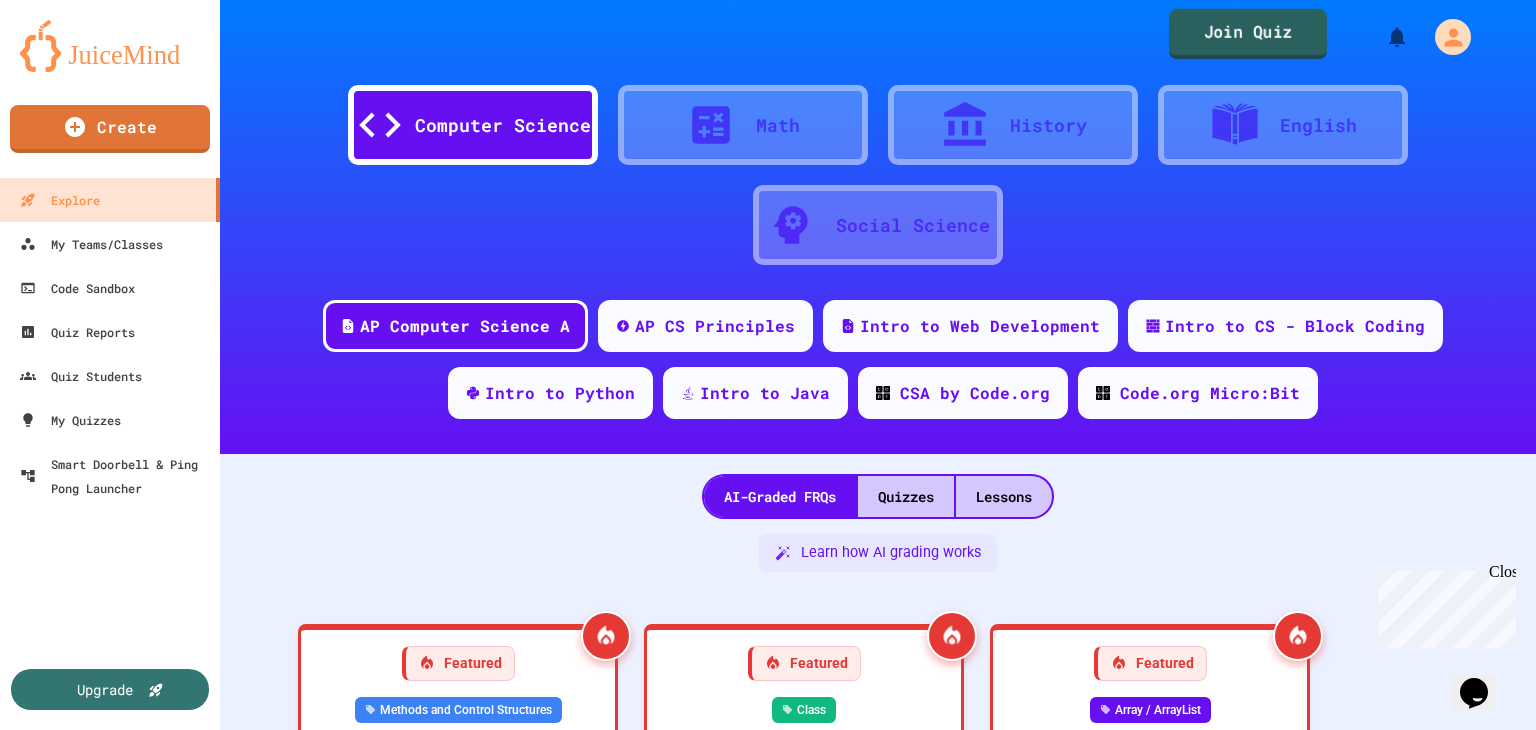 click on "Join Quiz" at bounding box center (1248, 34) 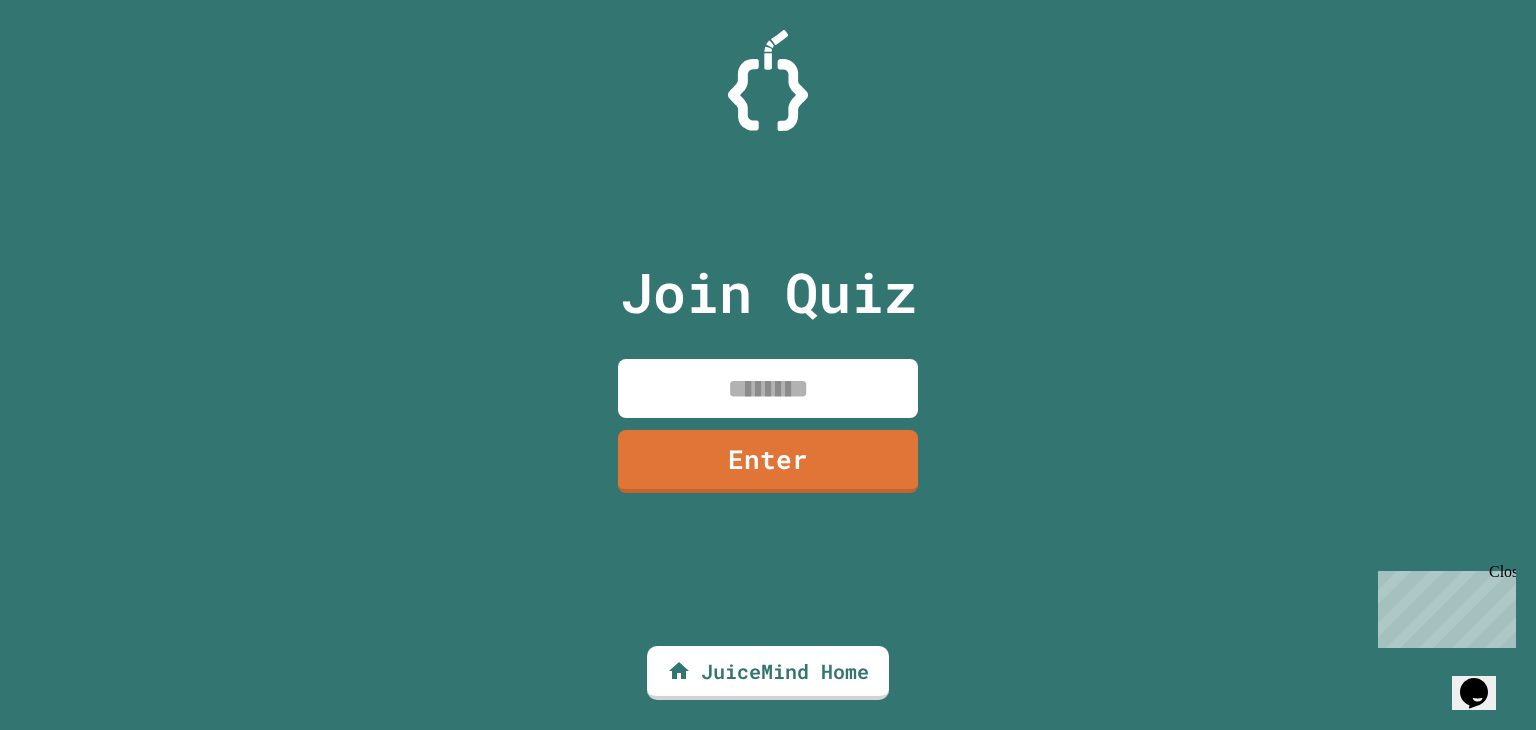 click at bounding box center (768, 388) 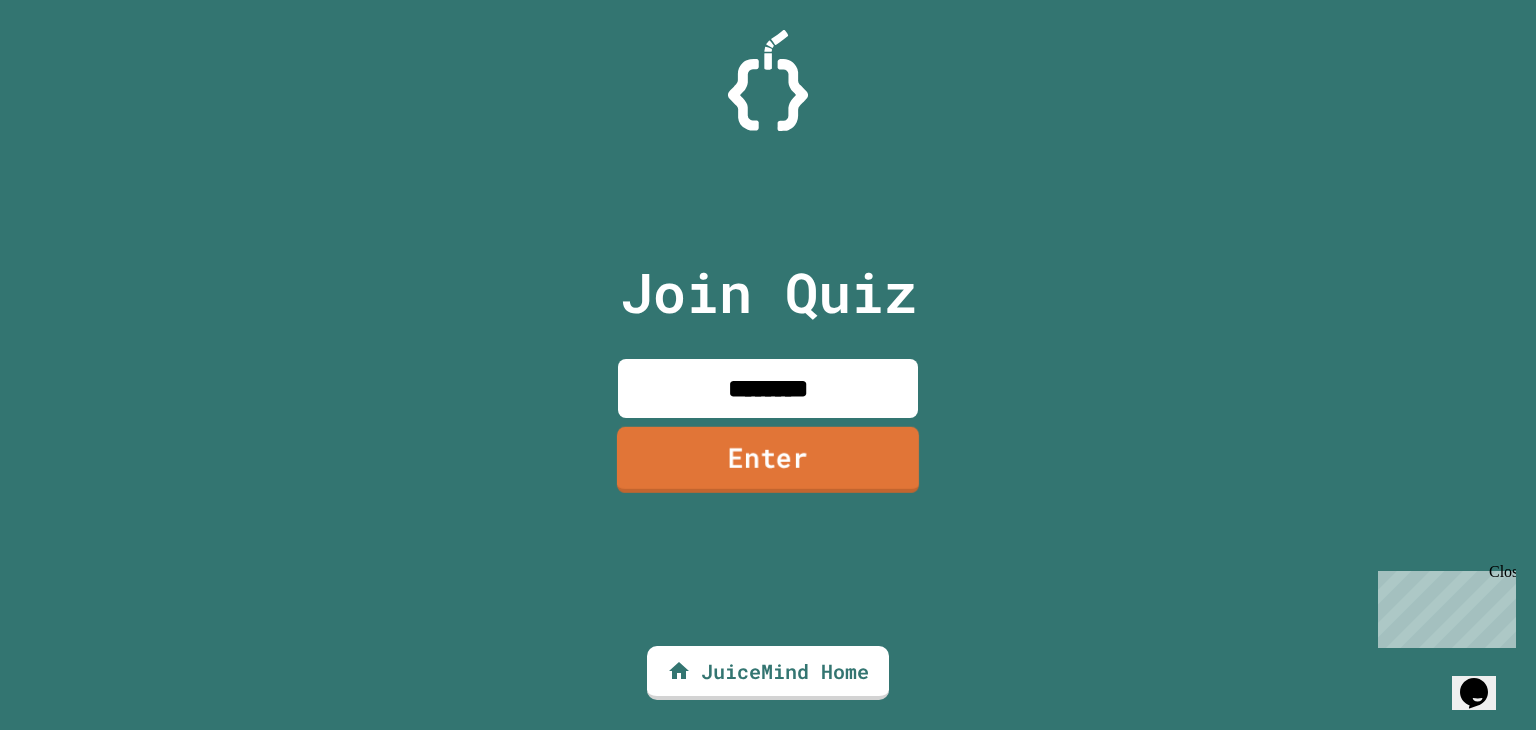 type on "********" 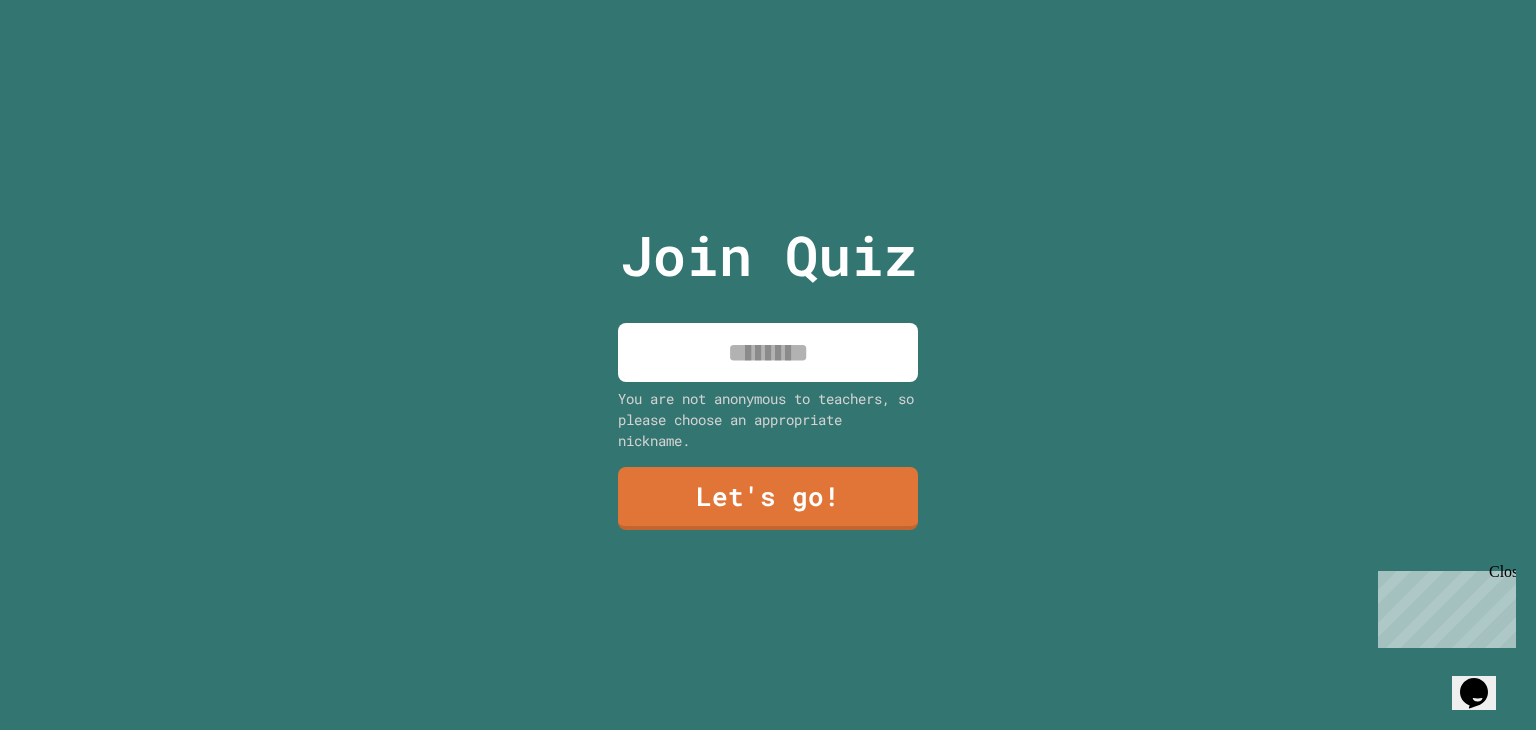 click at bounding box center [768, 352] 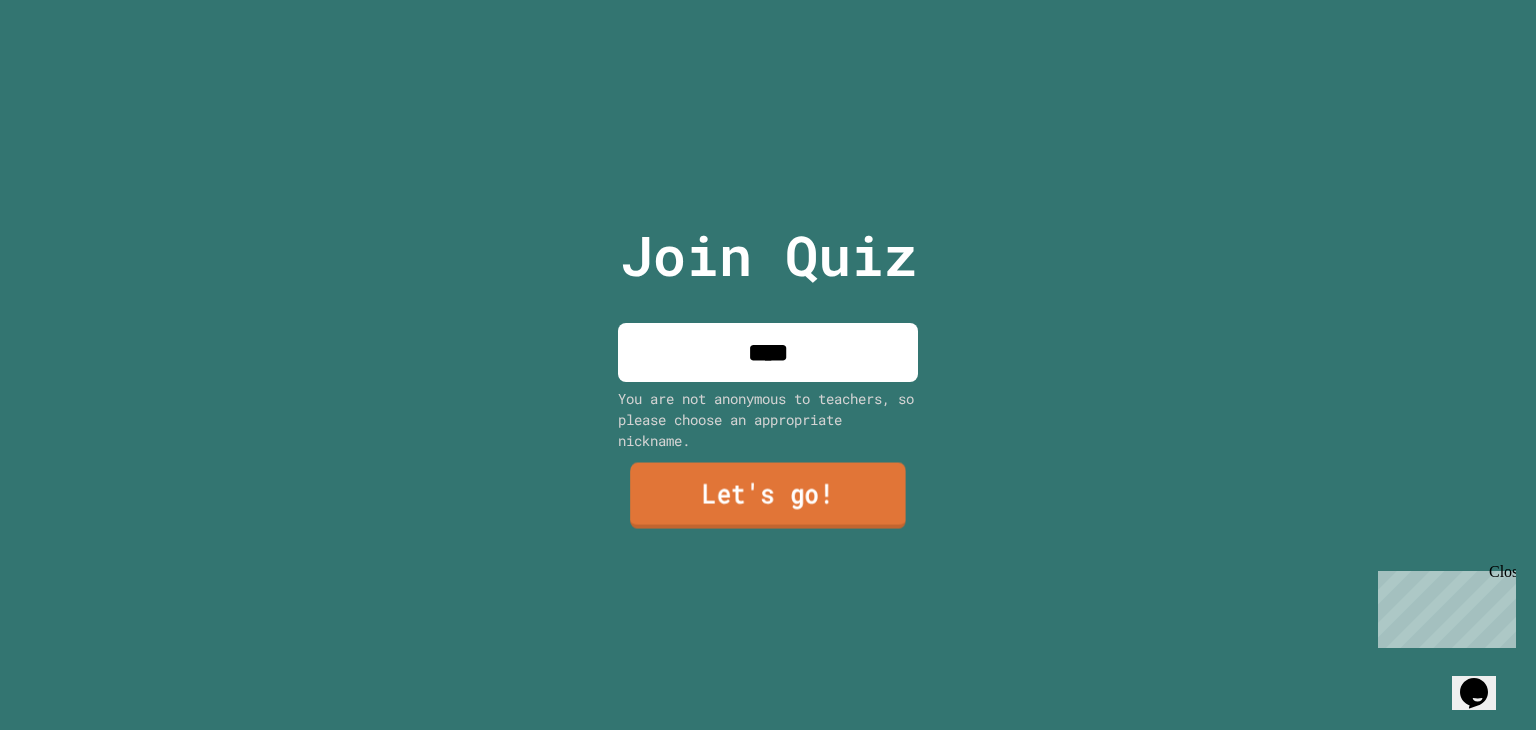 type on "****" 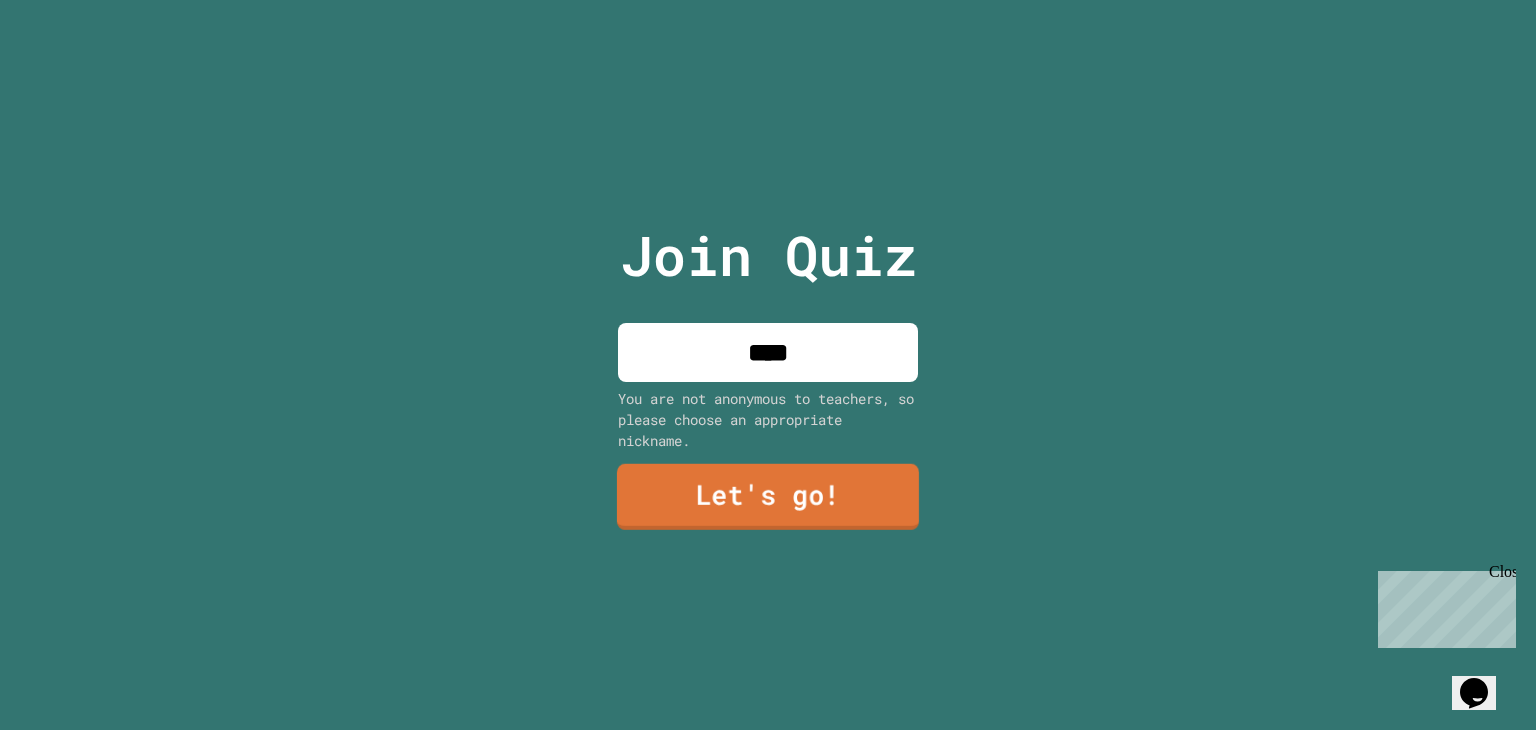 click on "Let's go!" at bounding box center [768, 497] 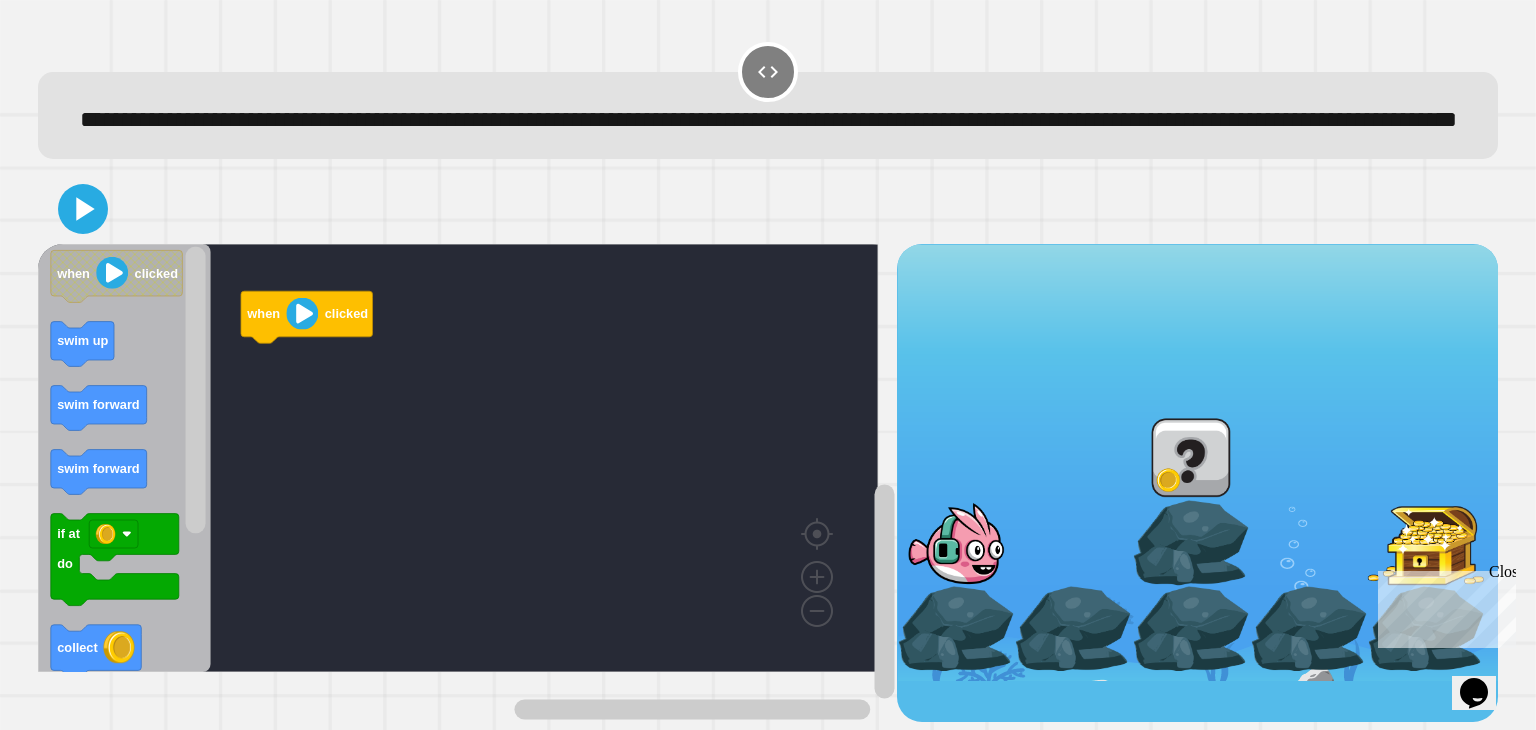 scroll, scrollTop: 20, scrollLeft: 0, axis: vertical 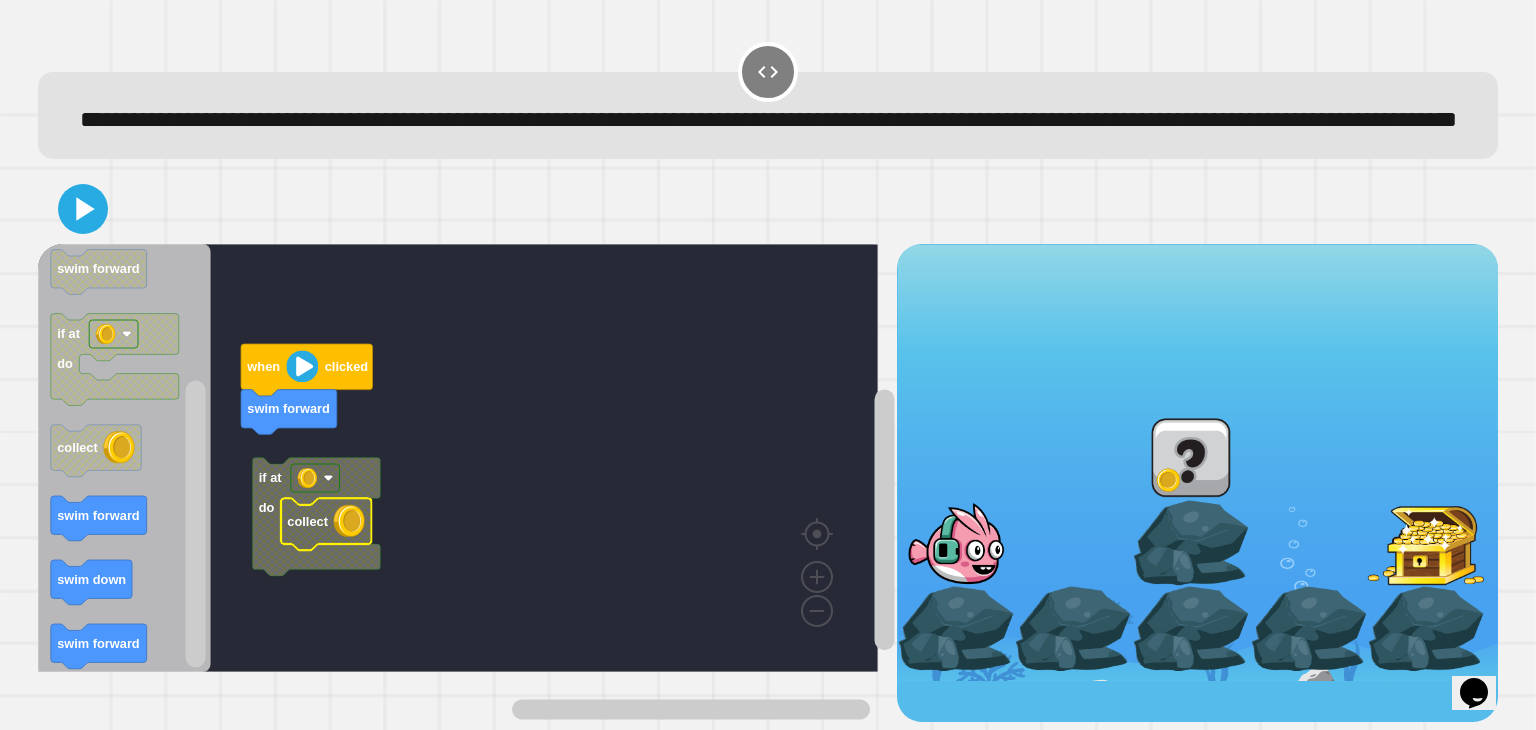 click 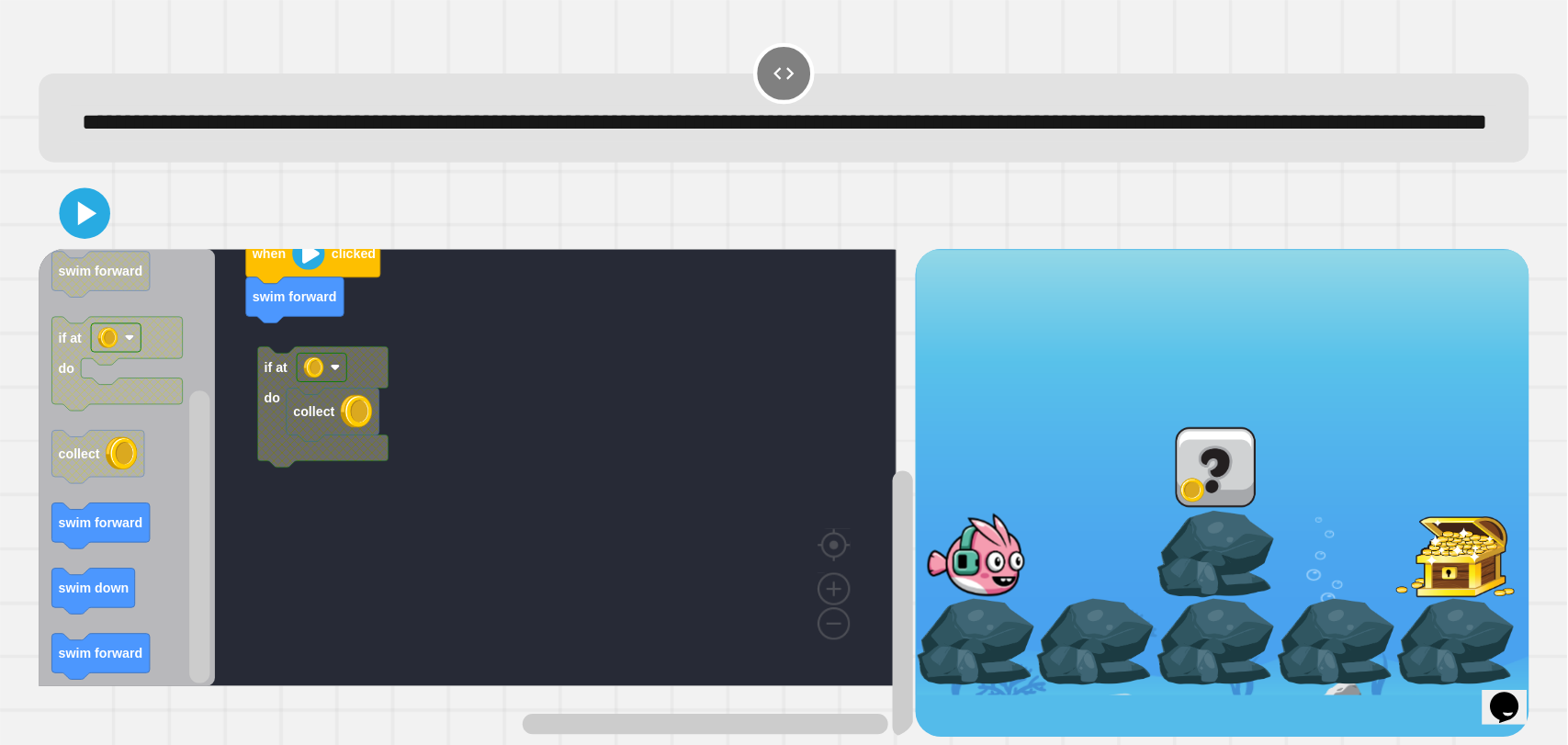 scroll, scrollTop: 18, scrollLeft: 0, axis: vertical 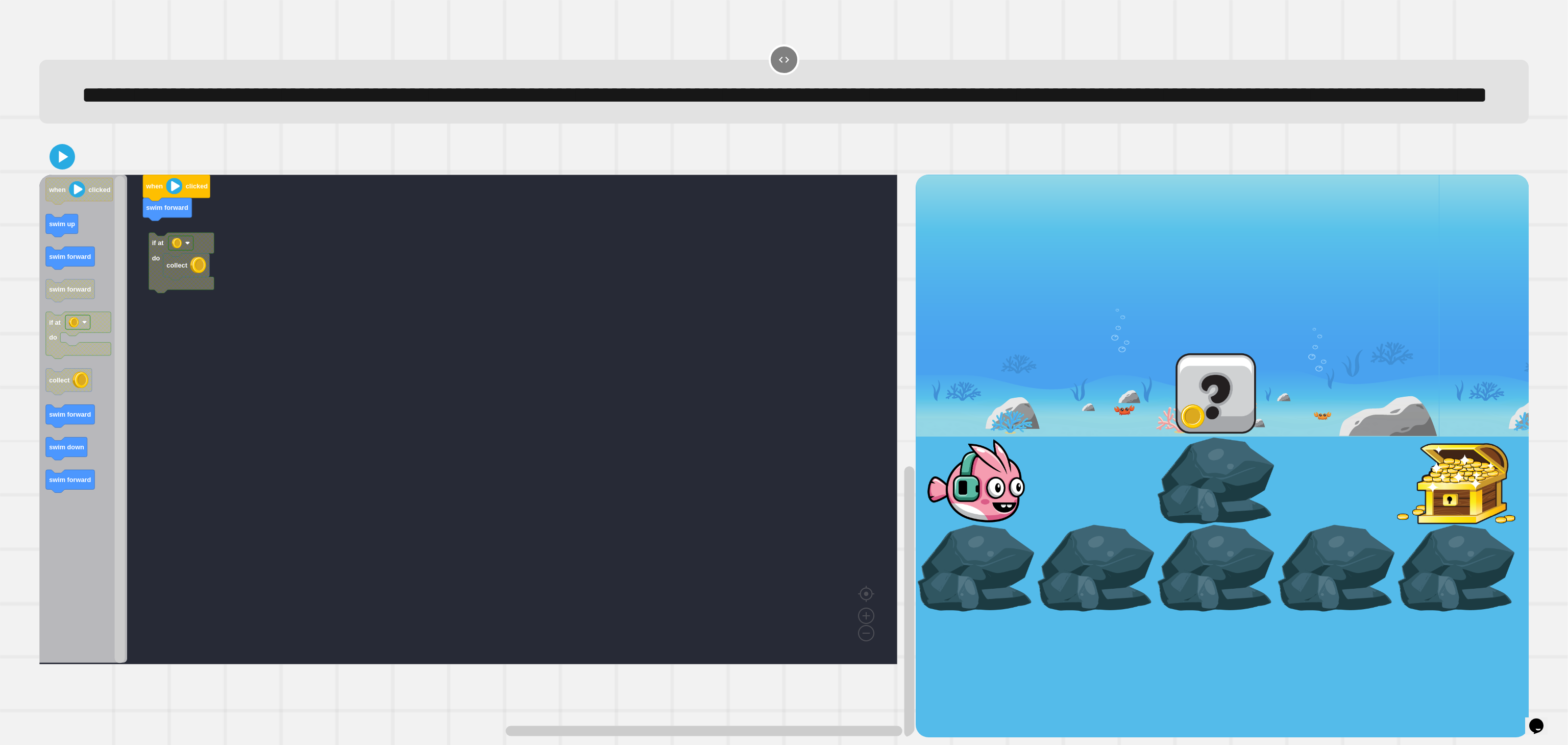 drag, startPoint x: 783, startPoint y: 0, endPoint x: 1146, endPoint y: 166, distance: 399.15536 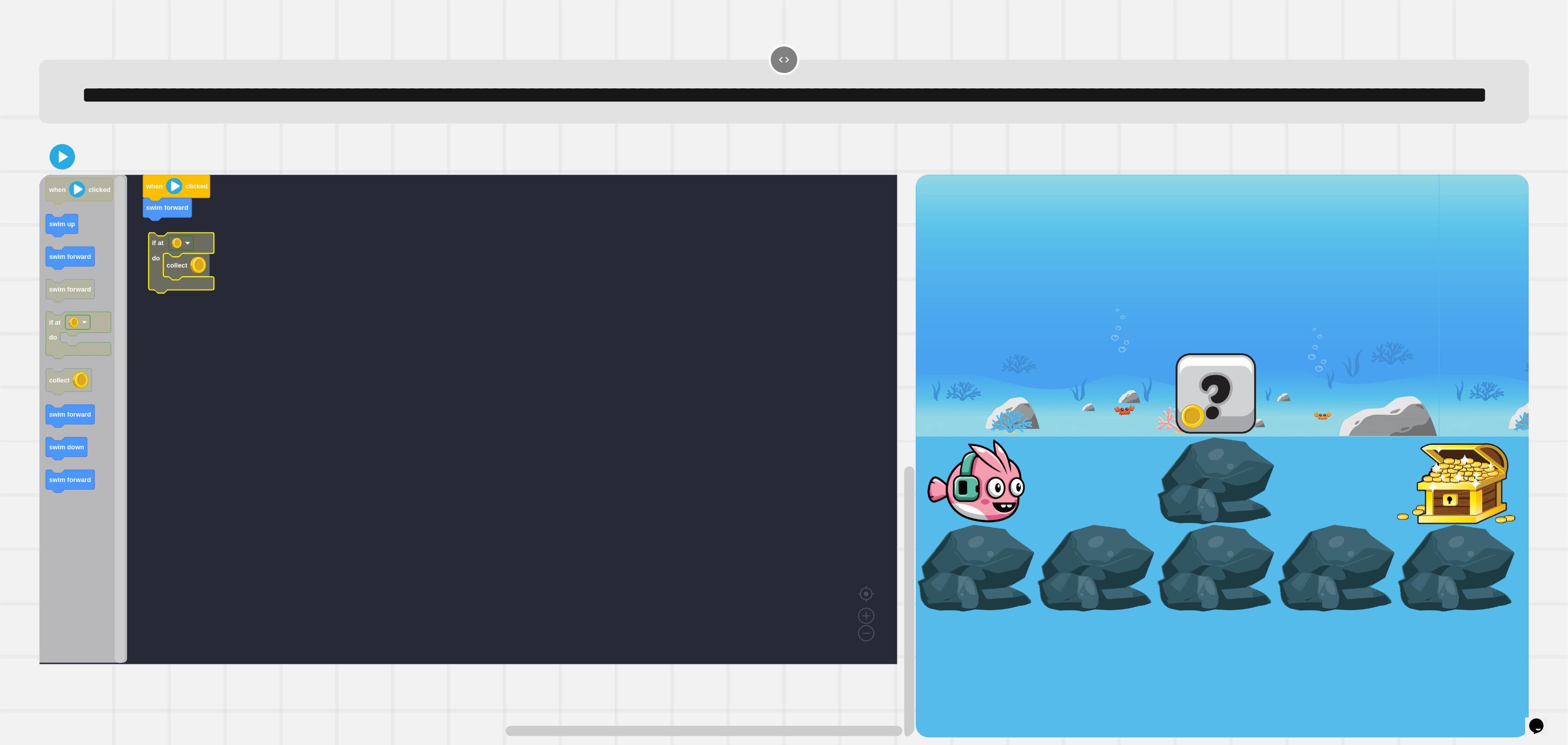 click 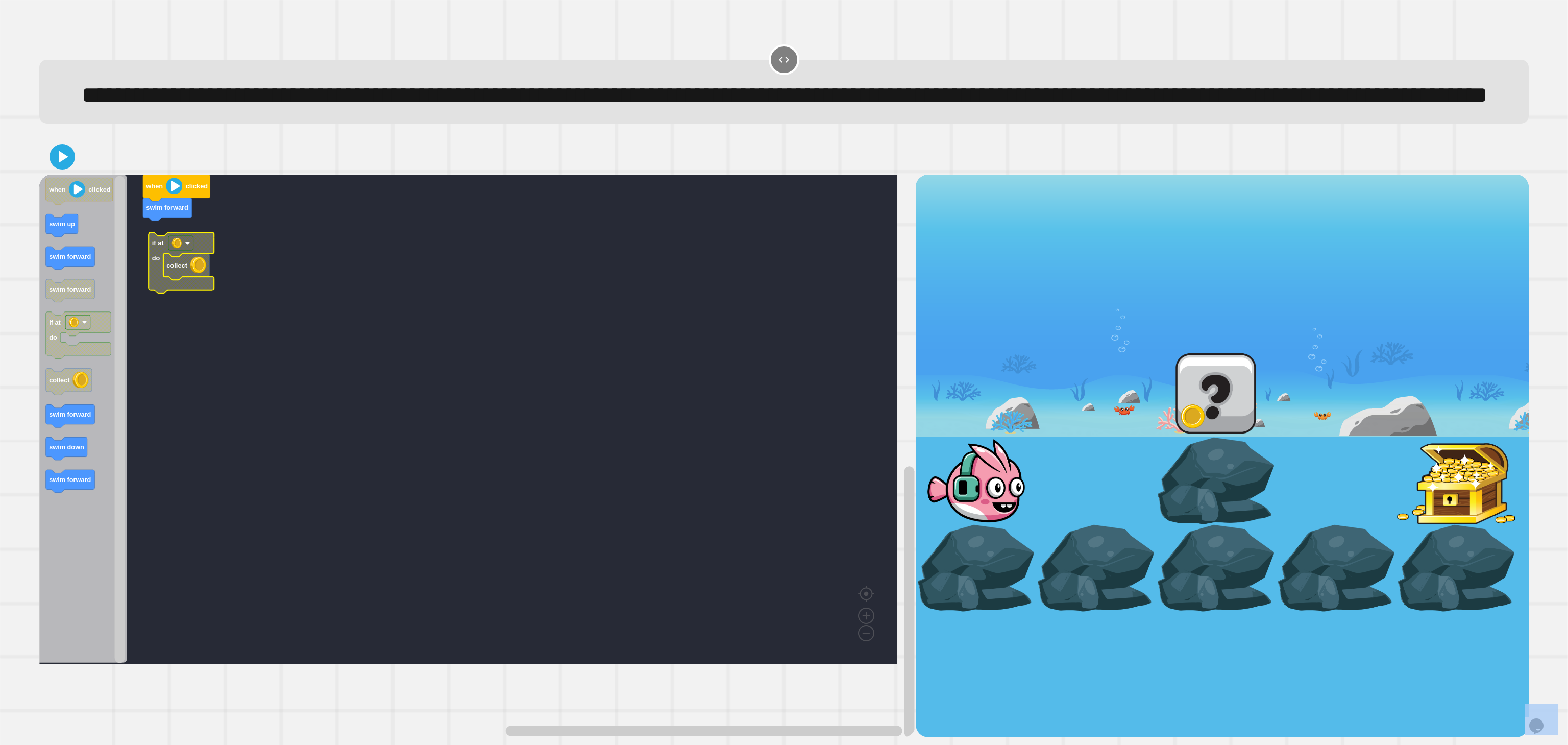 click at bounding box center (975, 480) 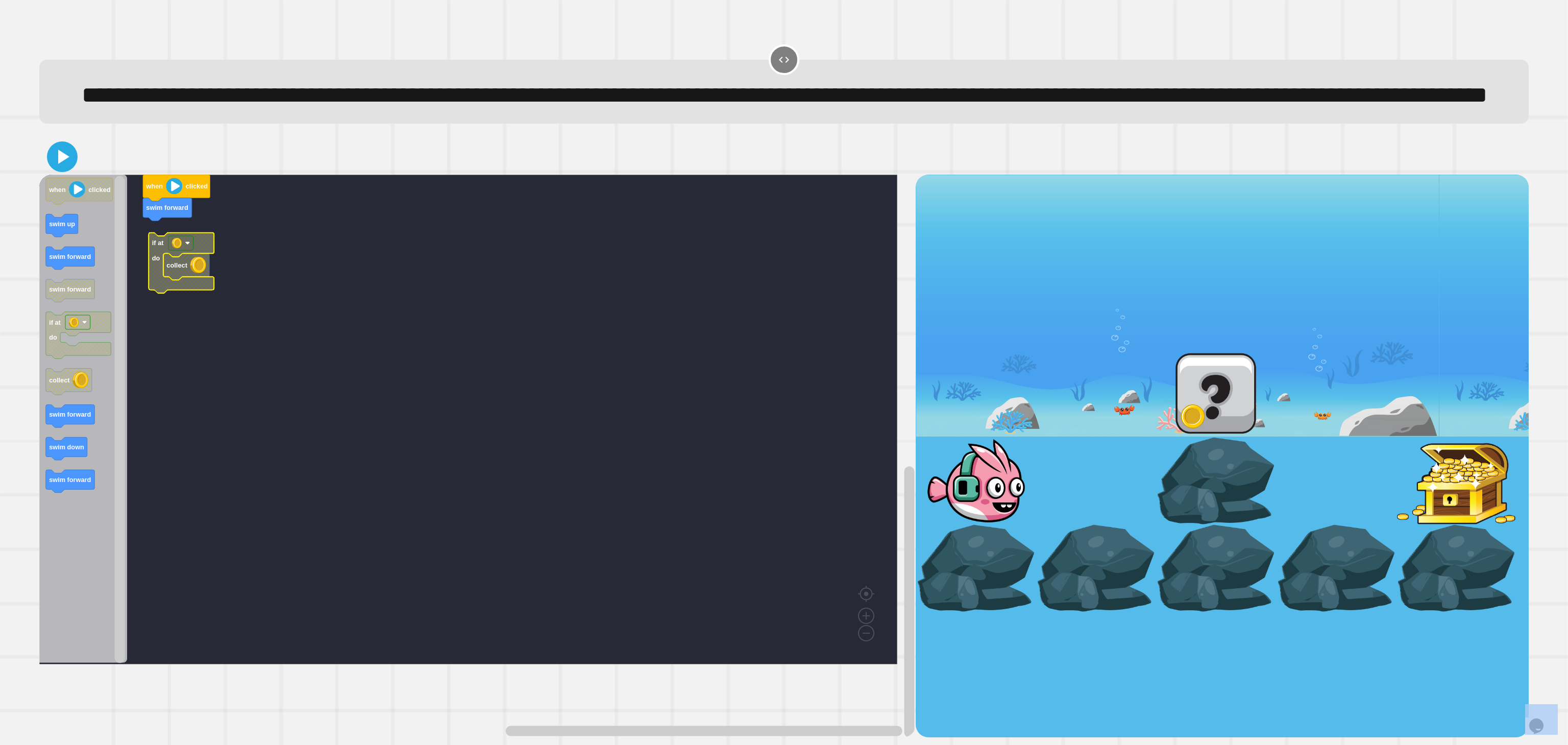 click 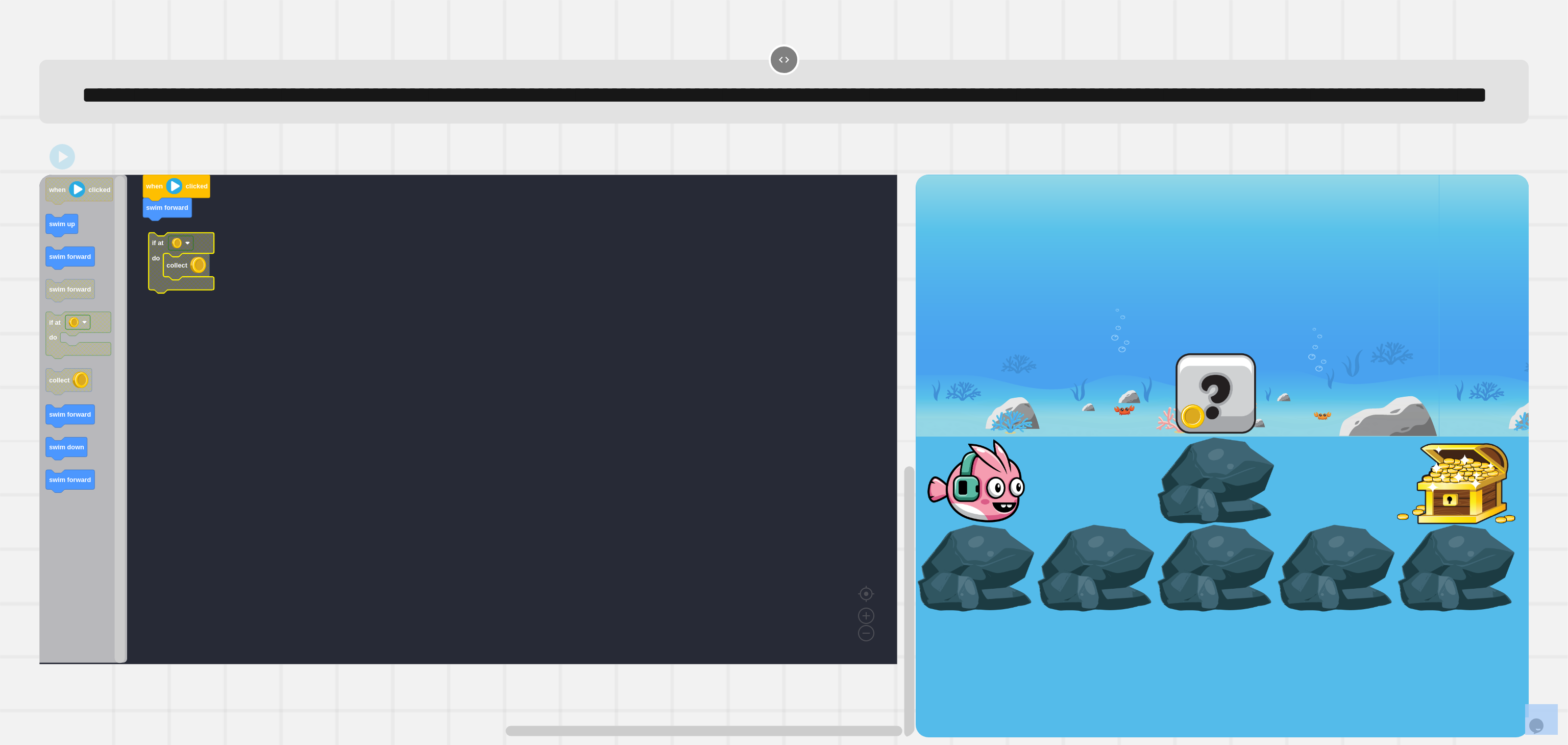 click at bounding box center [975, 480] 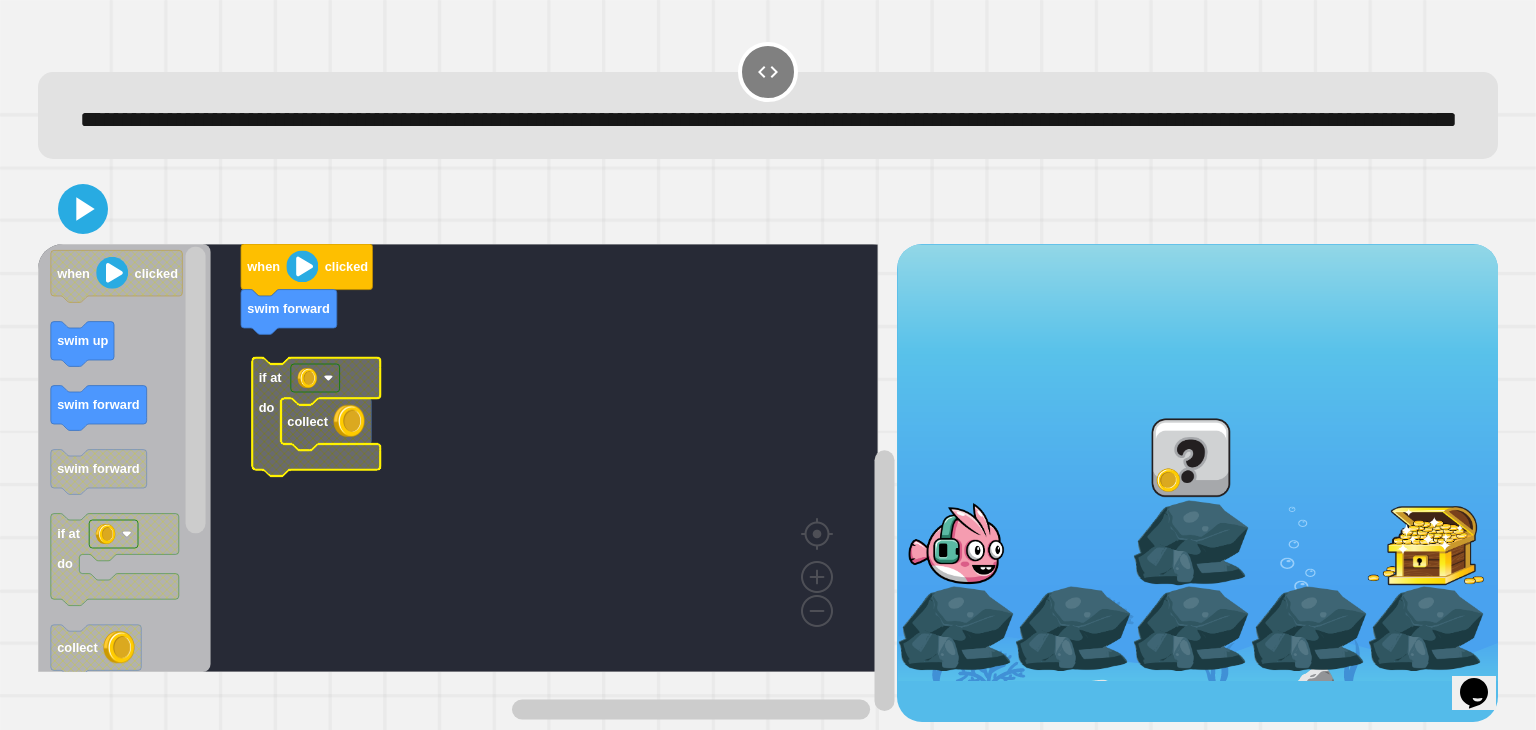 click 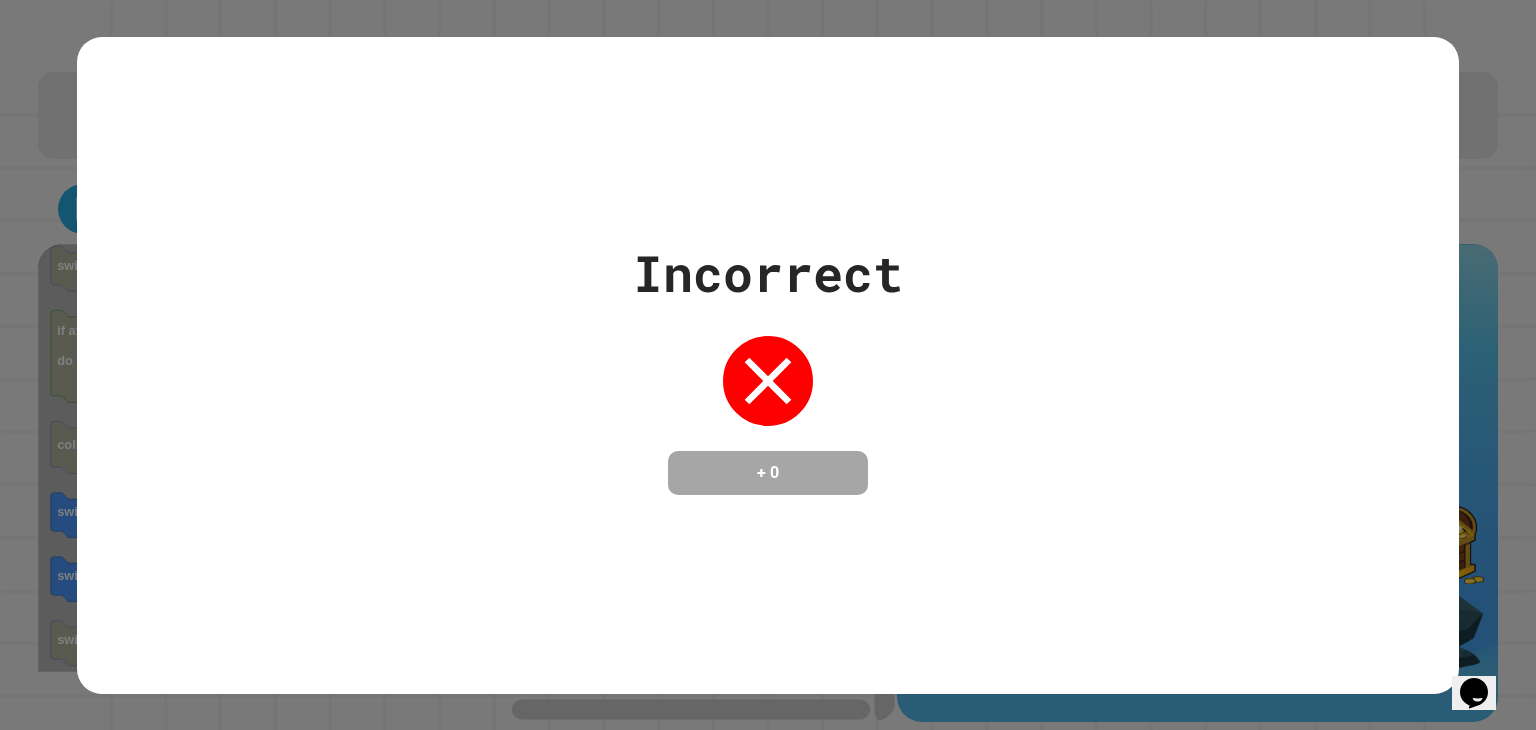 click 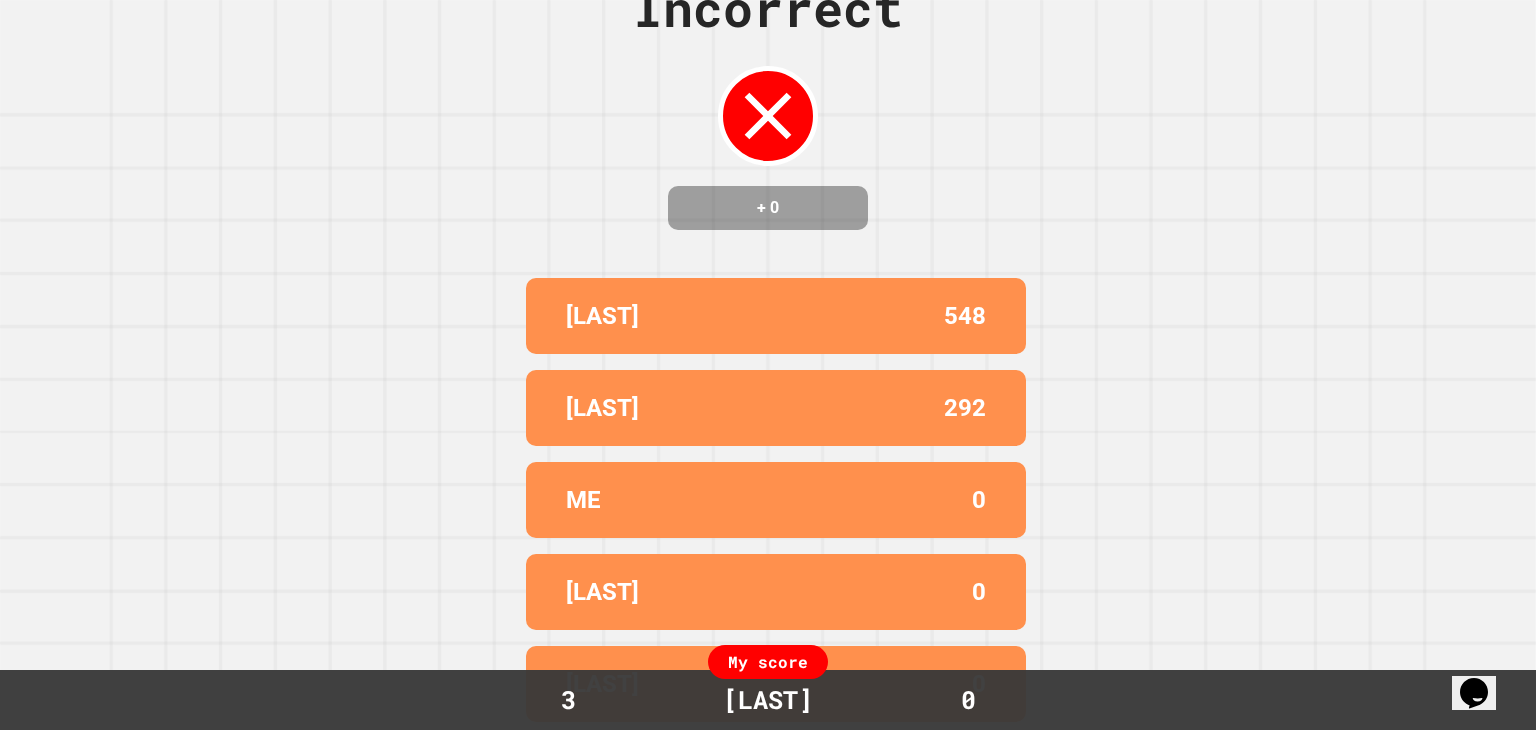 scroll, scrollTop: 102, scrollLeft: 0, axis: vertical 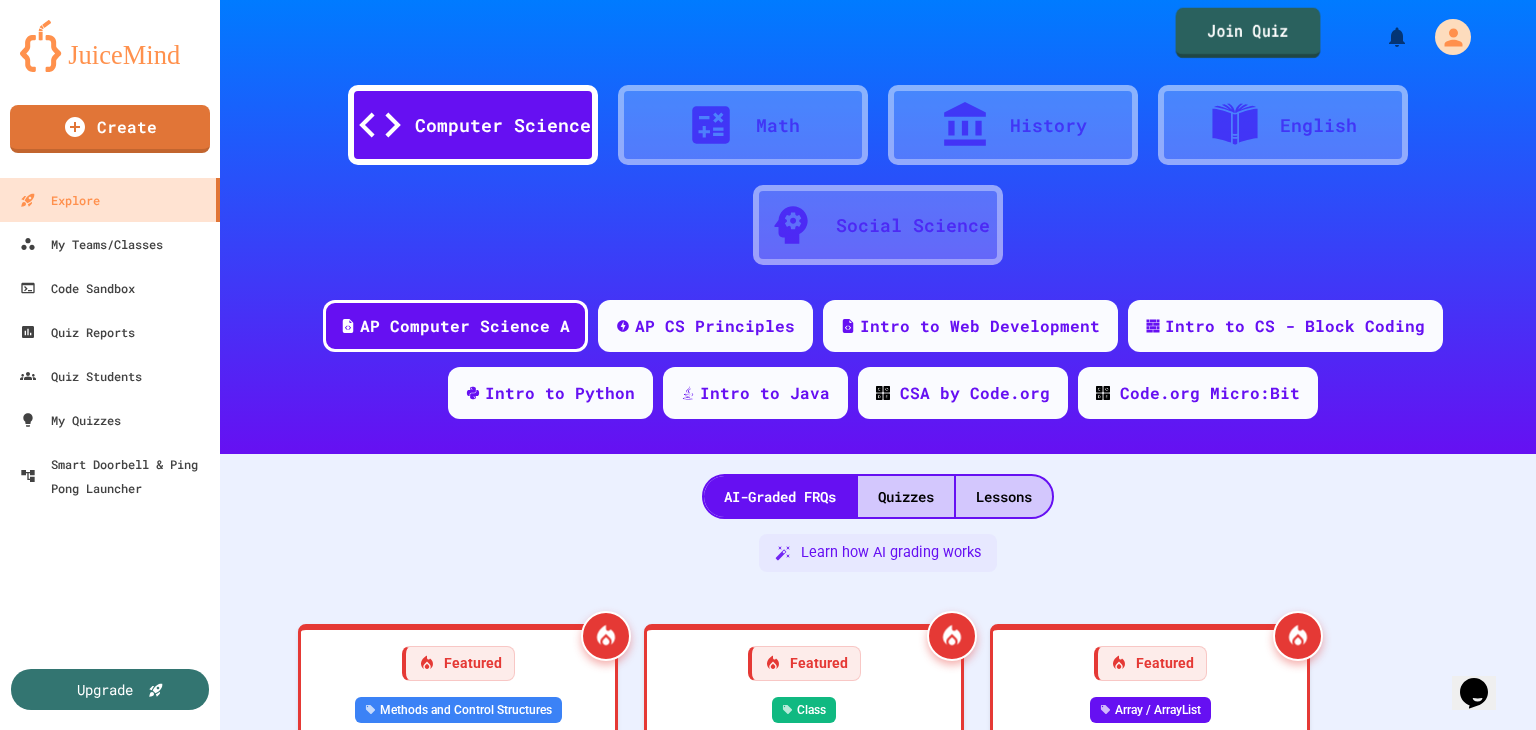 click on "Join Quiz" at bounding box center (1248, 33) 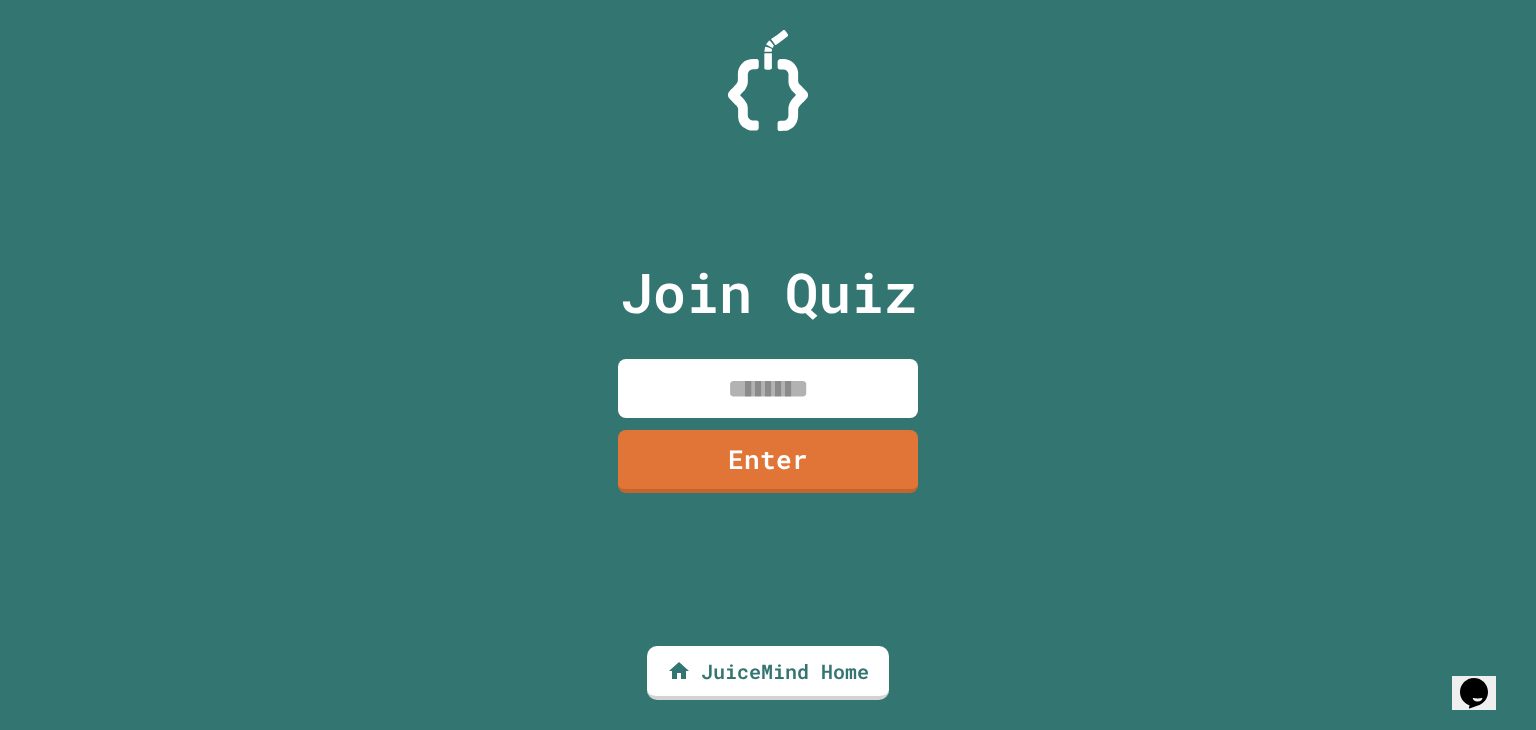 click at bounding box center [768, 388] 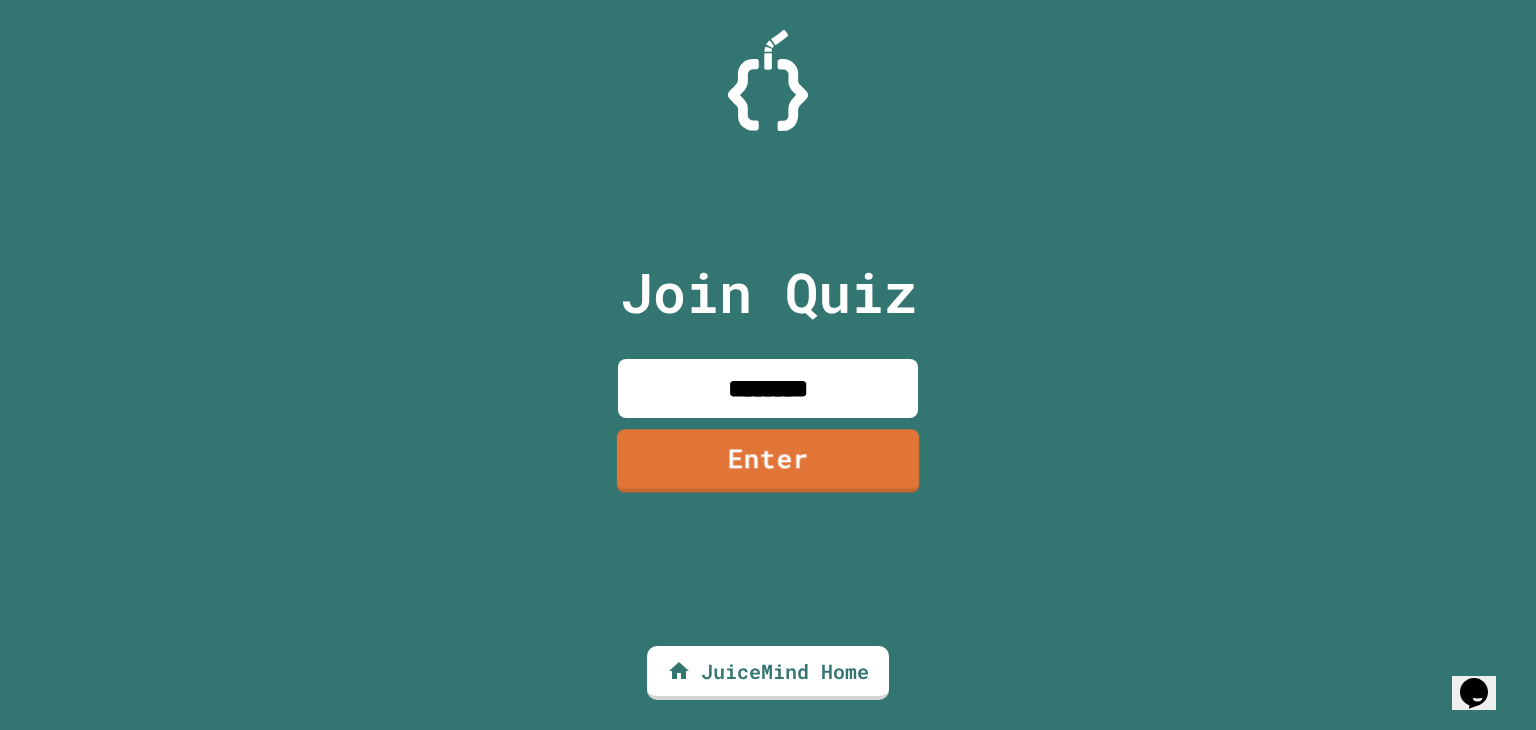 type on "********" 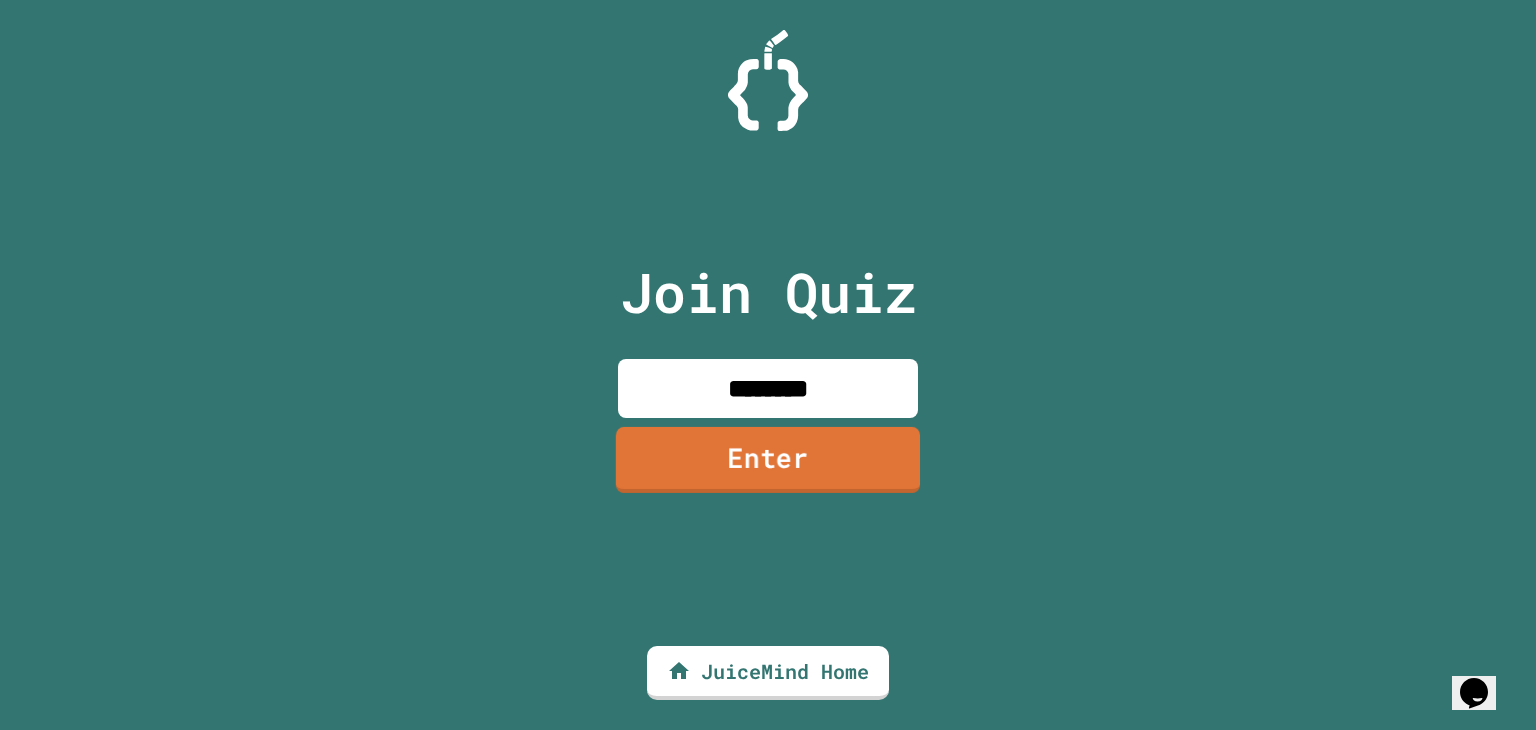 click on "Enter" at bounding box center (768, 460) 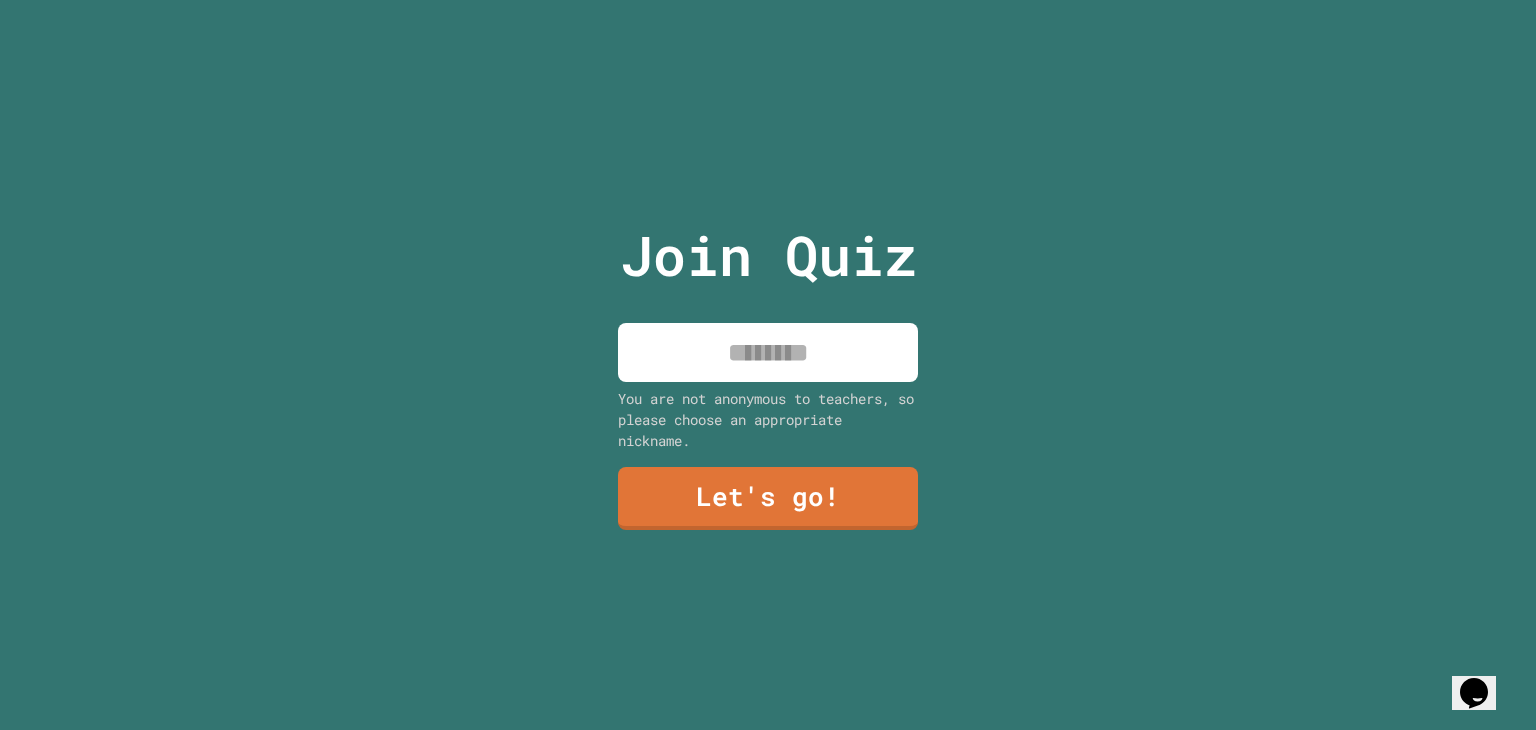 click at bounding box center (768, 352) 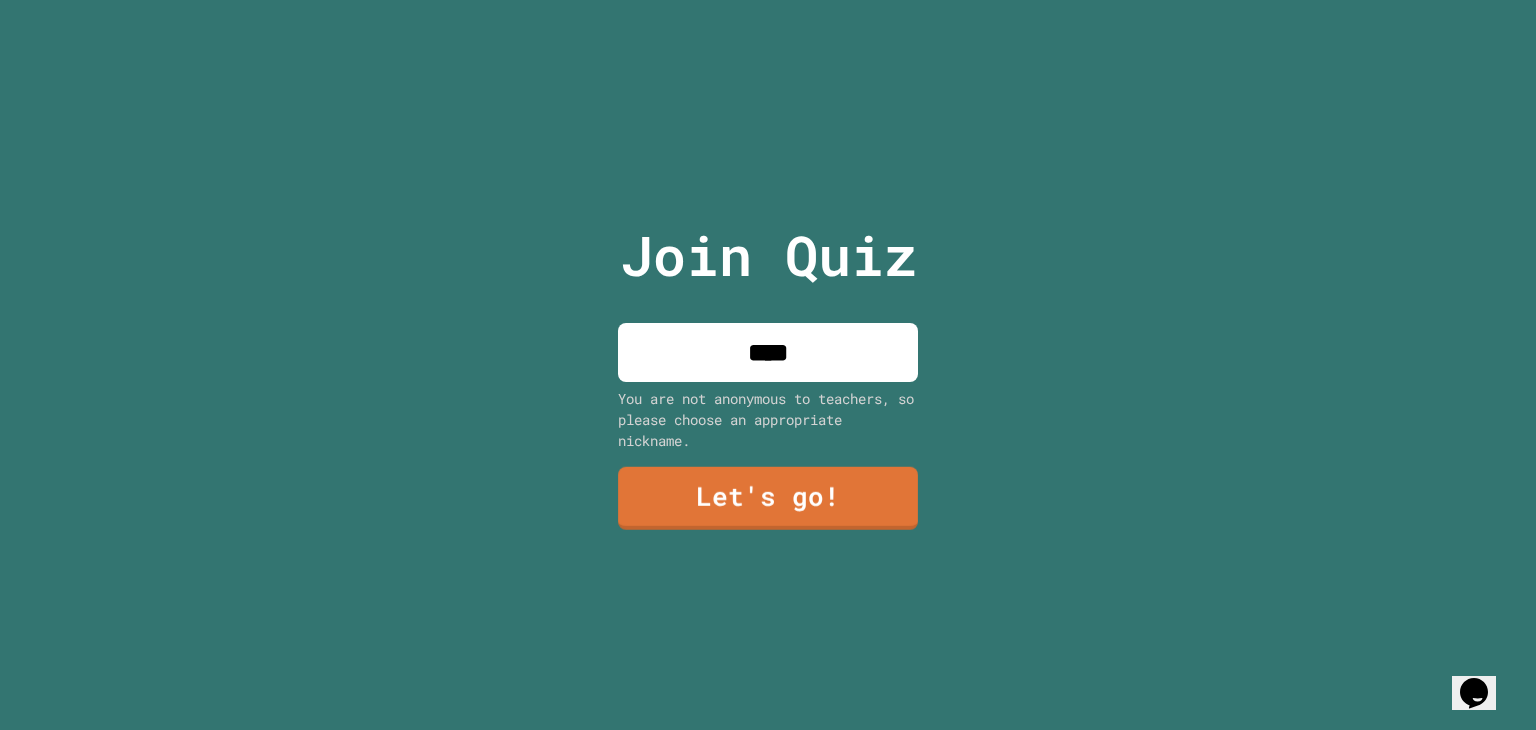type on "****" 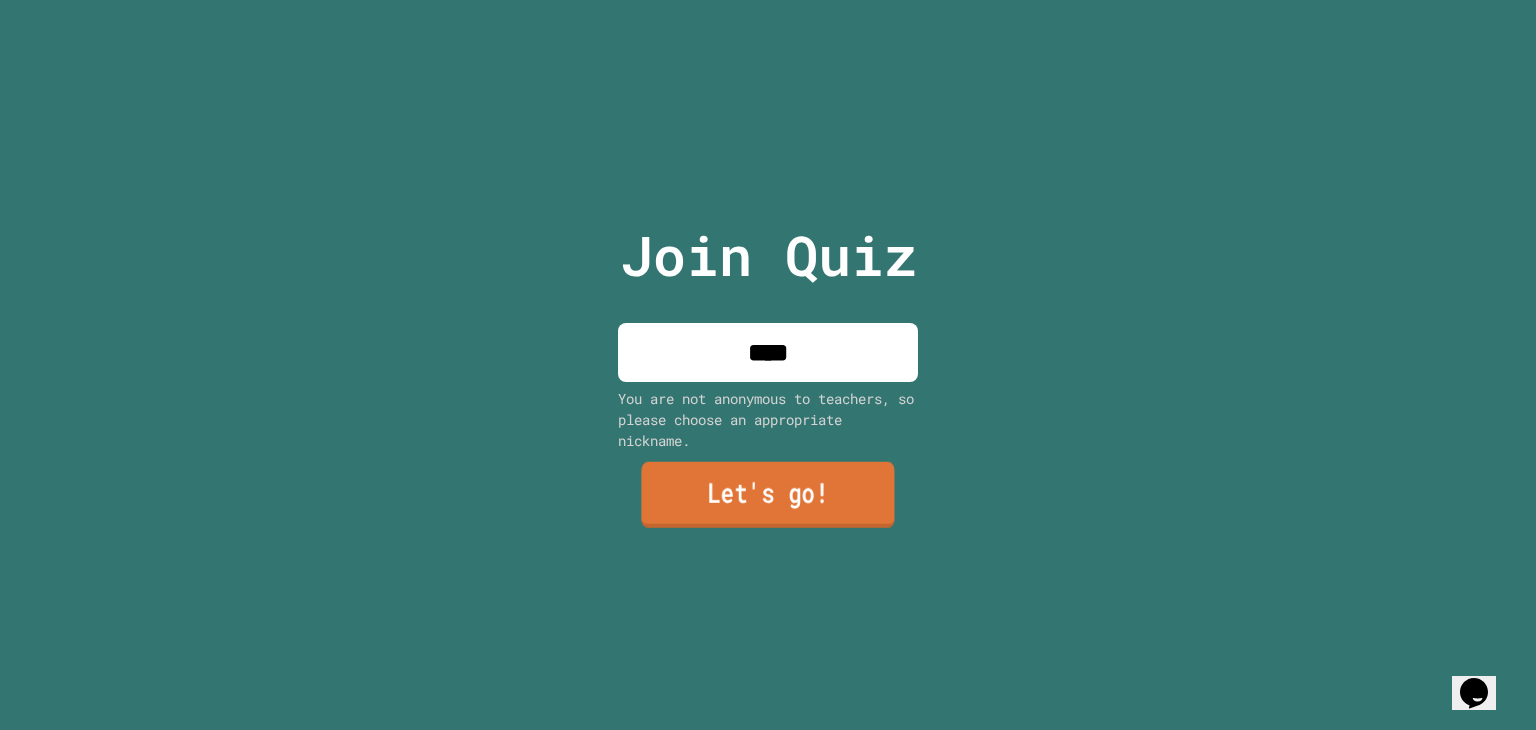 click on "Let's go!" at bounding box center [767, 495] 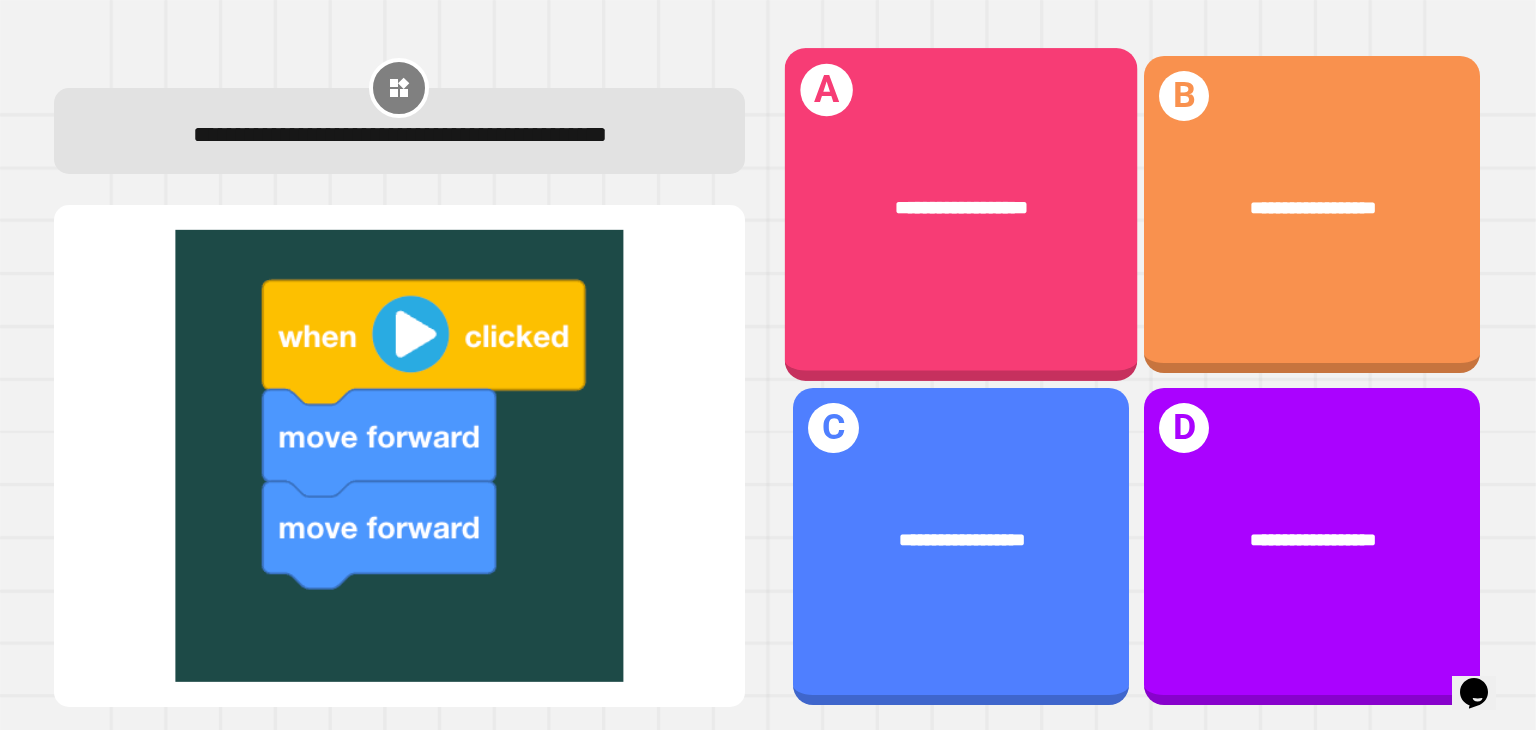 click on "**********" at bounding box center [962, 207] 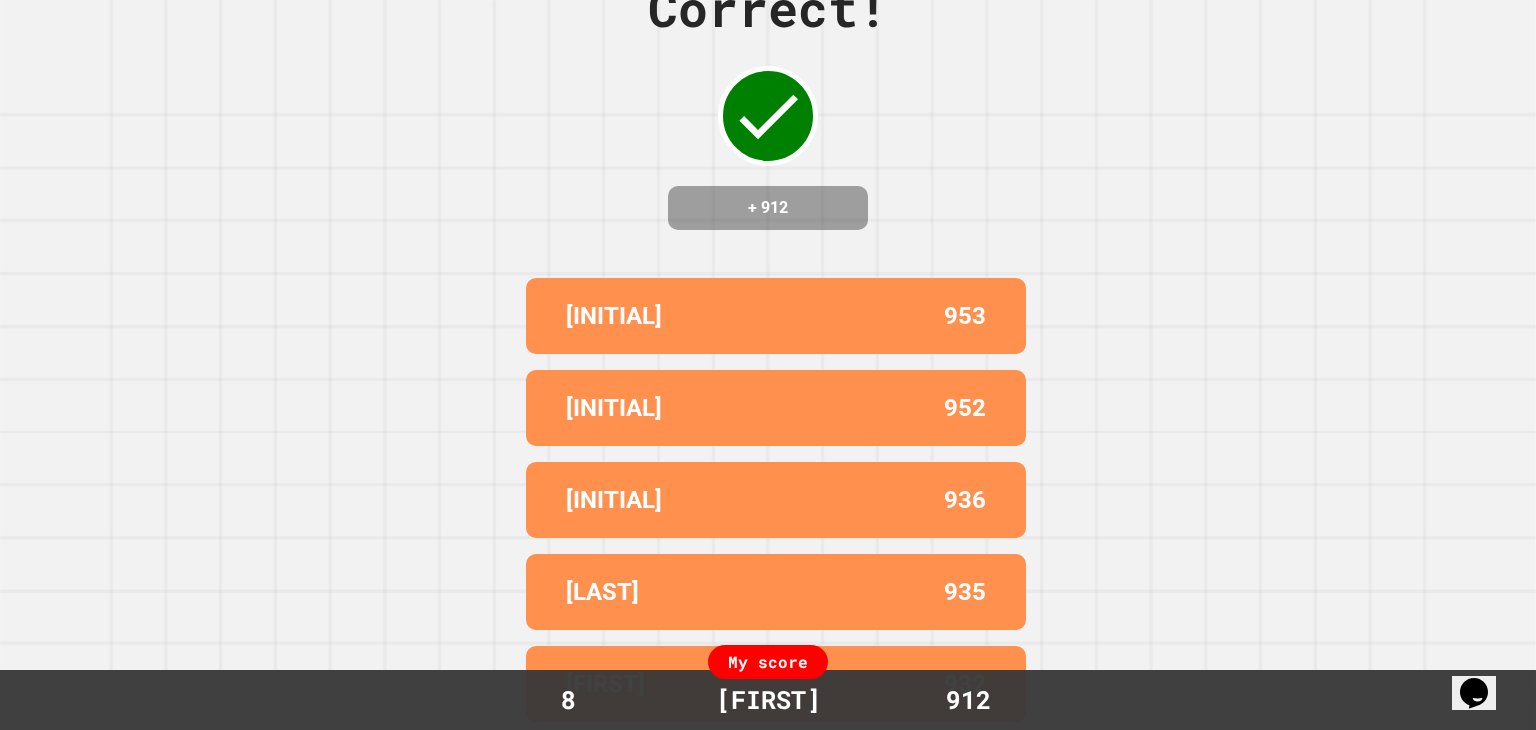 scroll, scrollTop: 0, scrollLeft: 0, axis: both 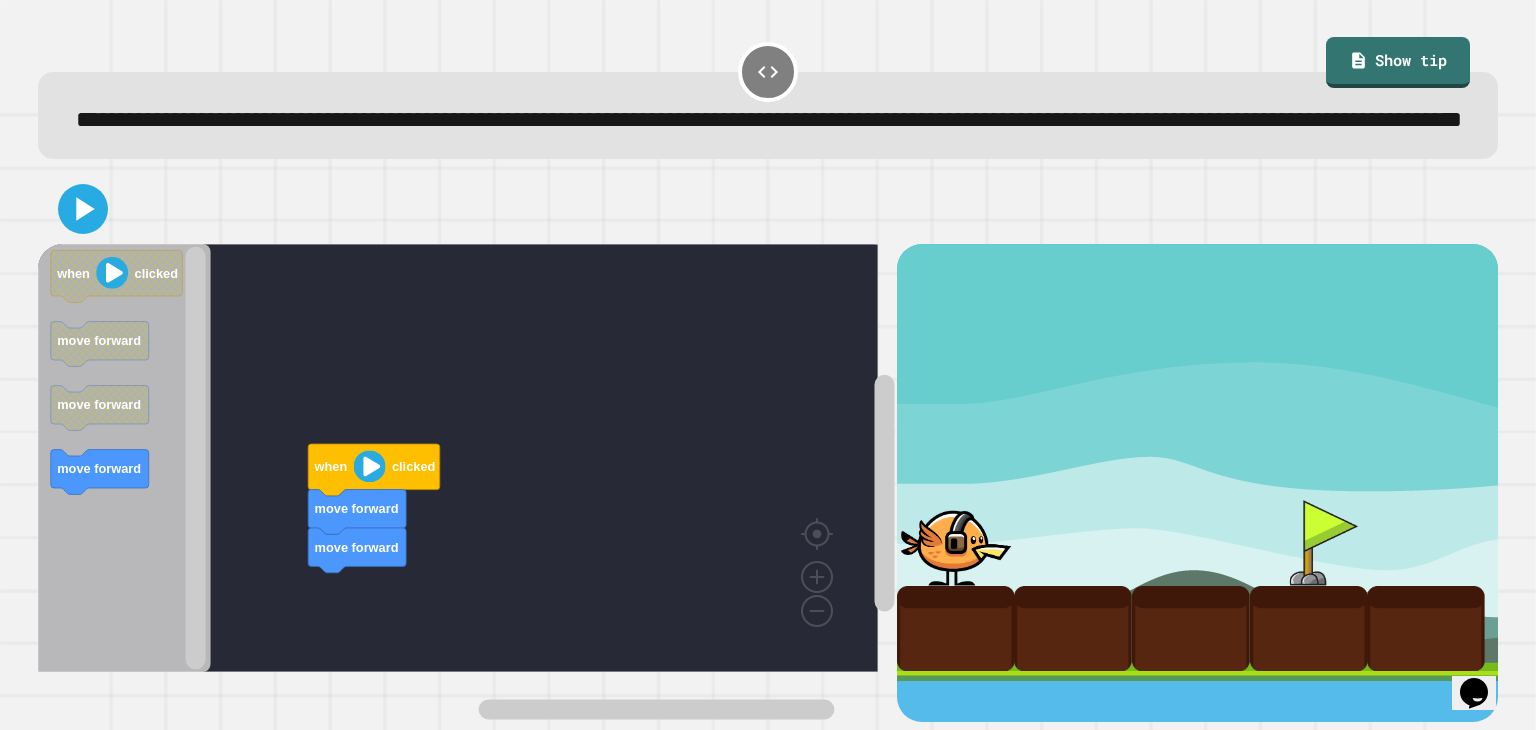 click 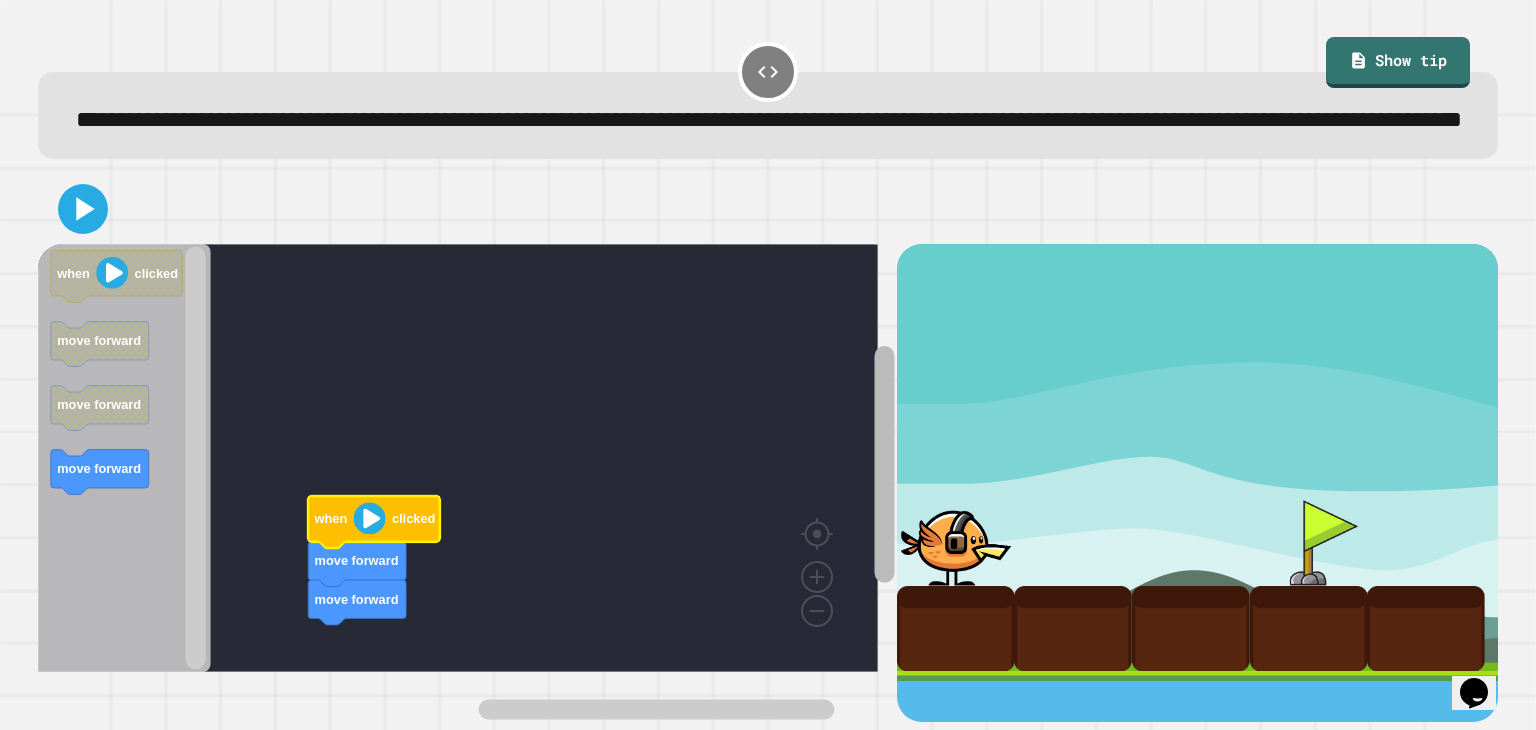 click 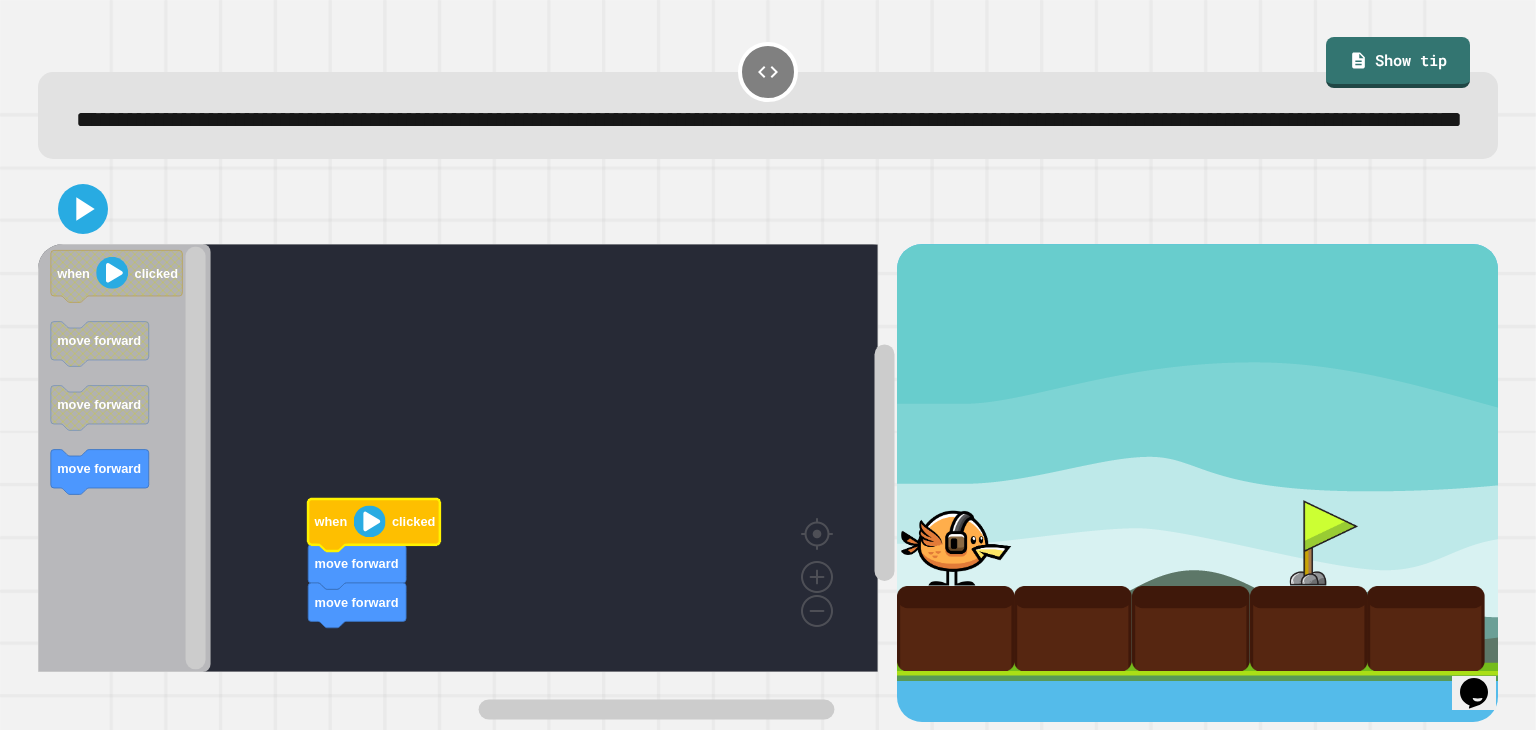click at bounding box center (956, 542) 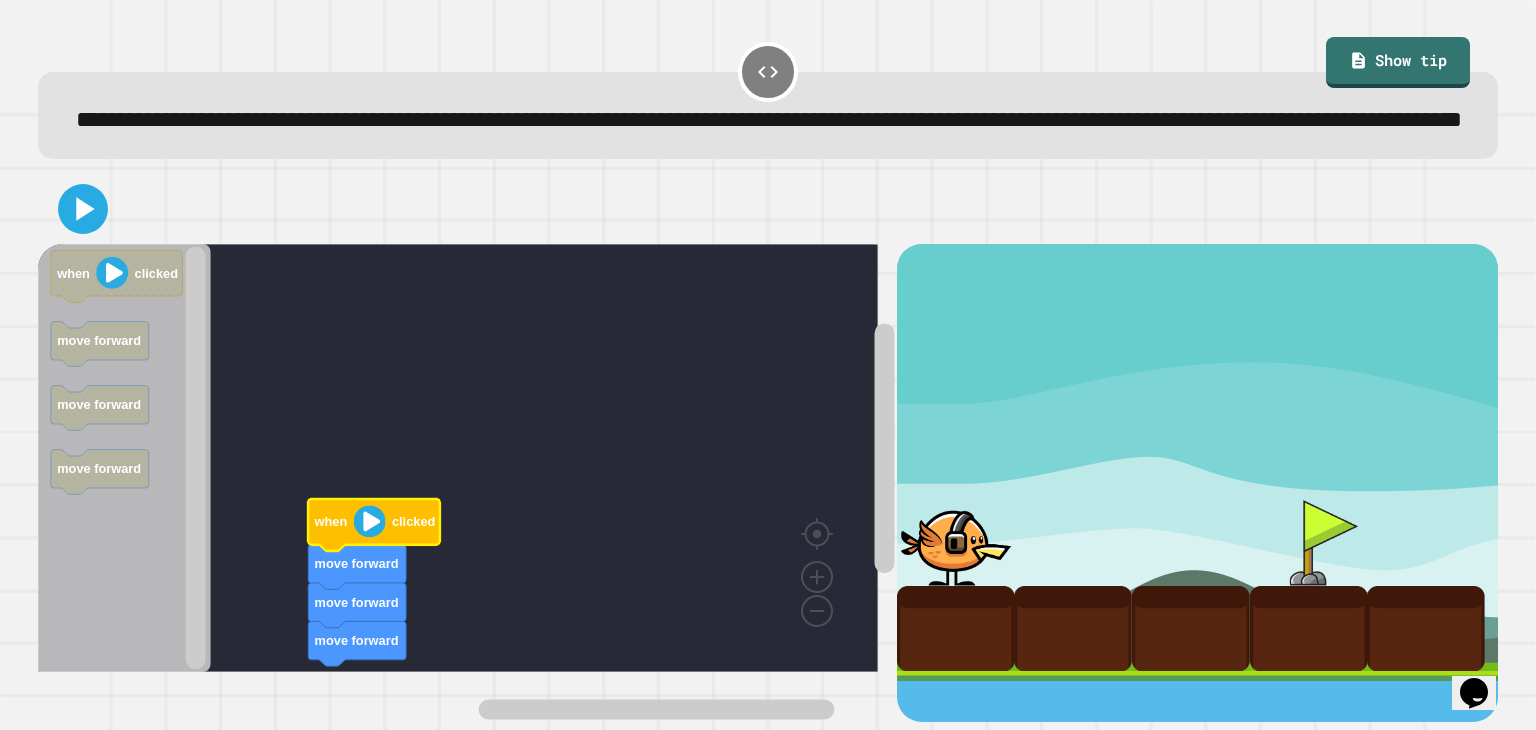 click 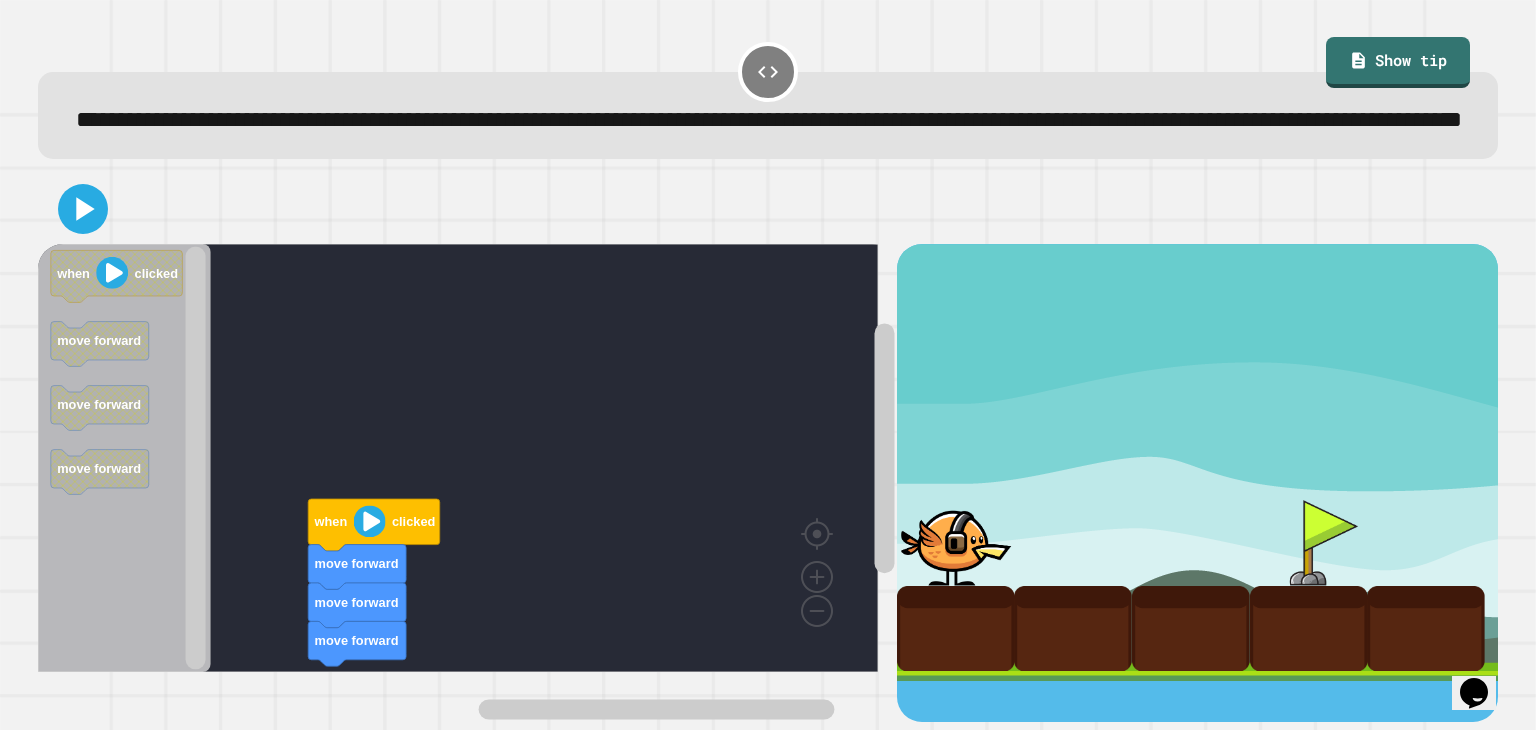 click on "when clicked move forward move forward move forward when clicked move forward move forward move forward" at bounding box center (467, 483) 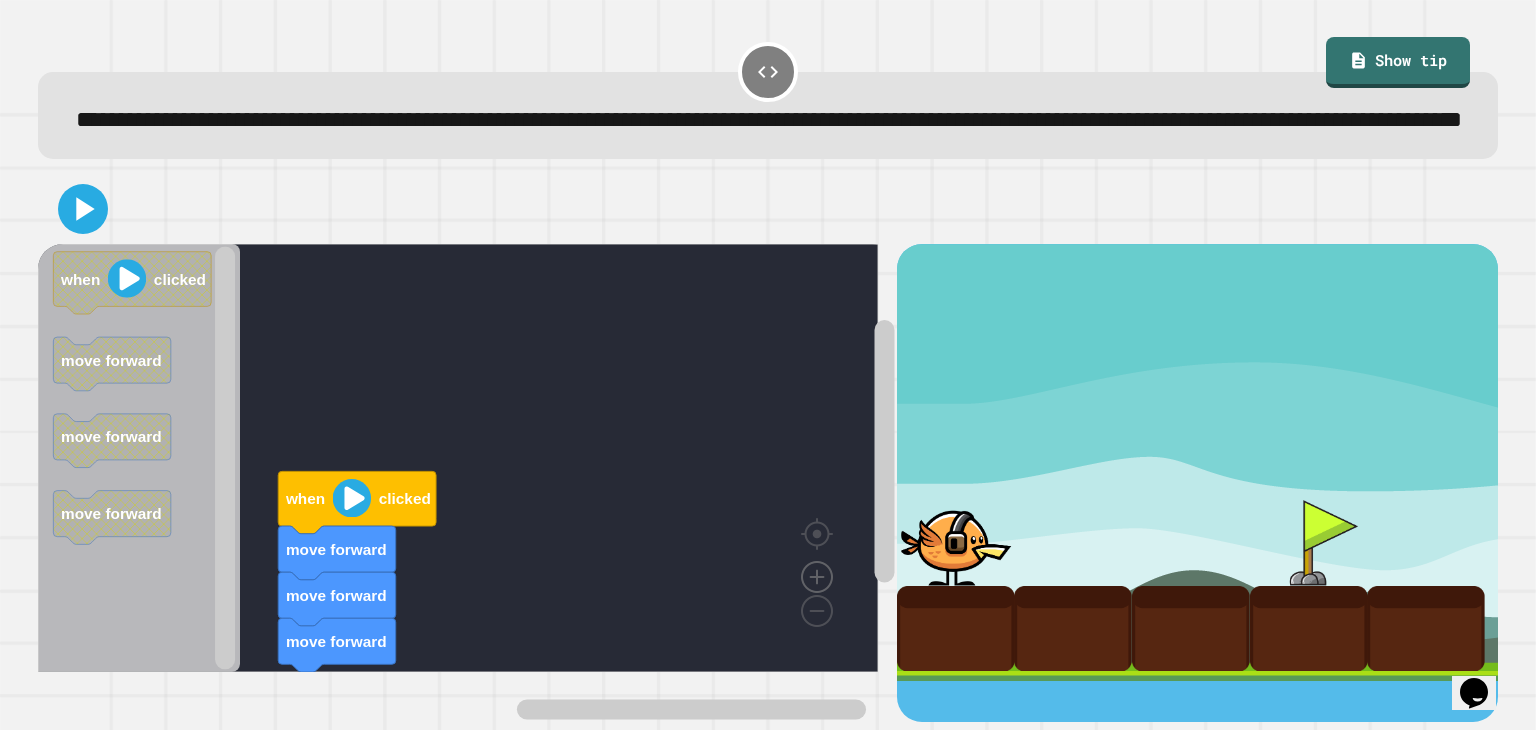 click 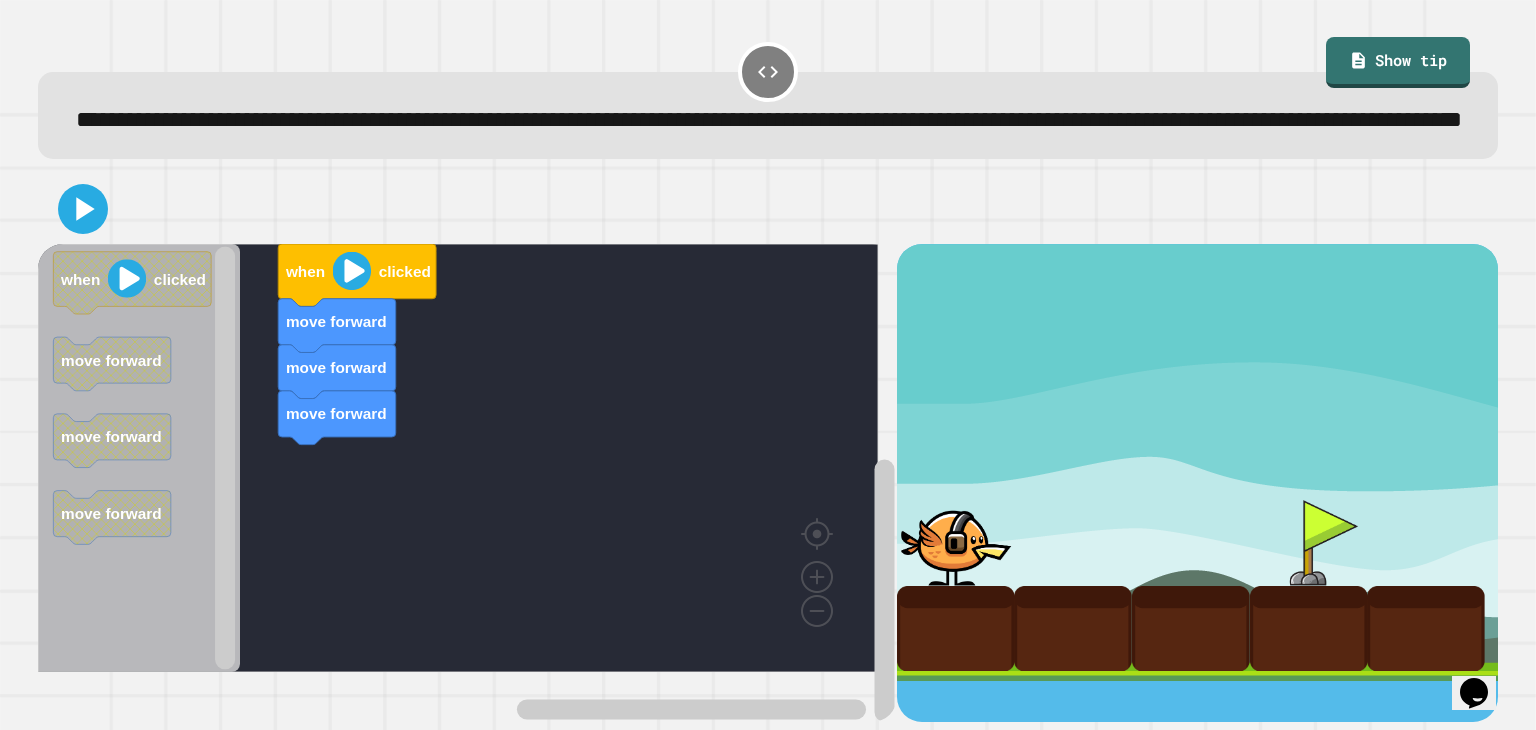 scroll, scrollTop: 0, scrollLeft: 0, axis: both 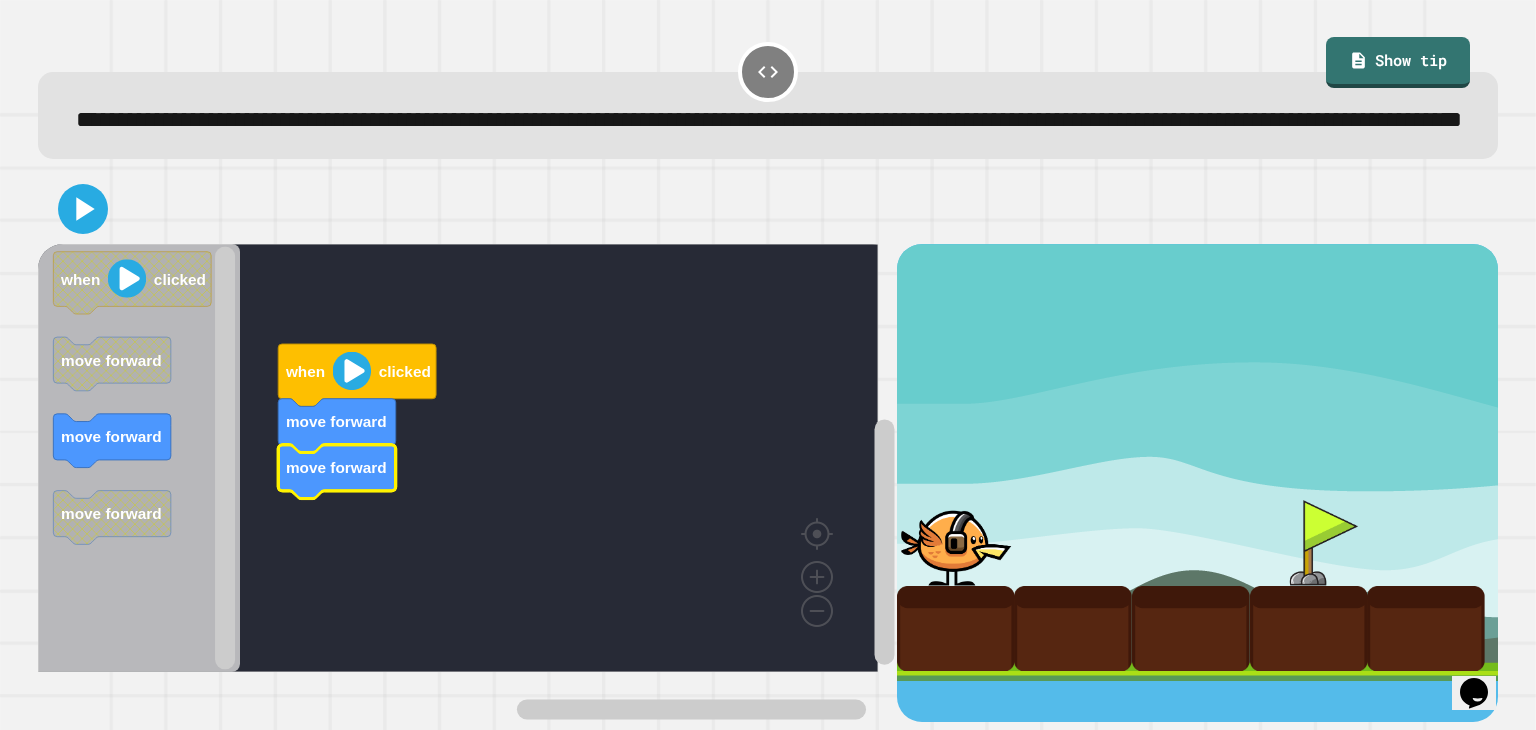 click 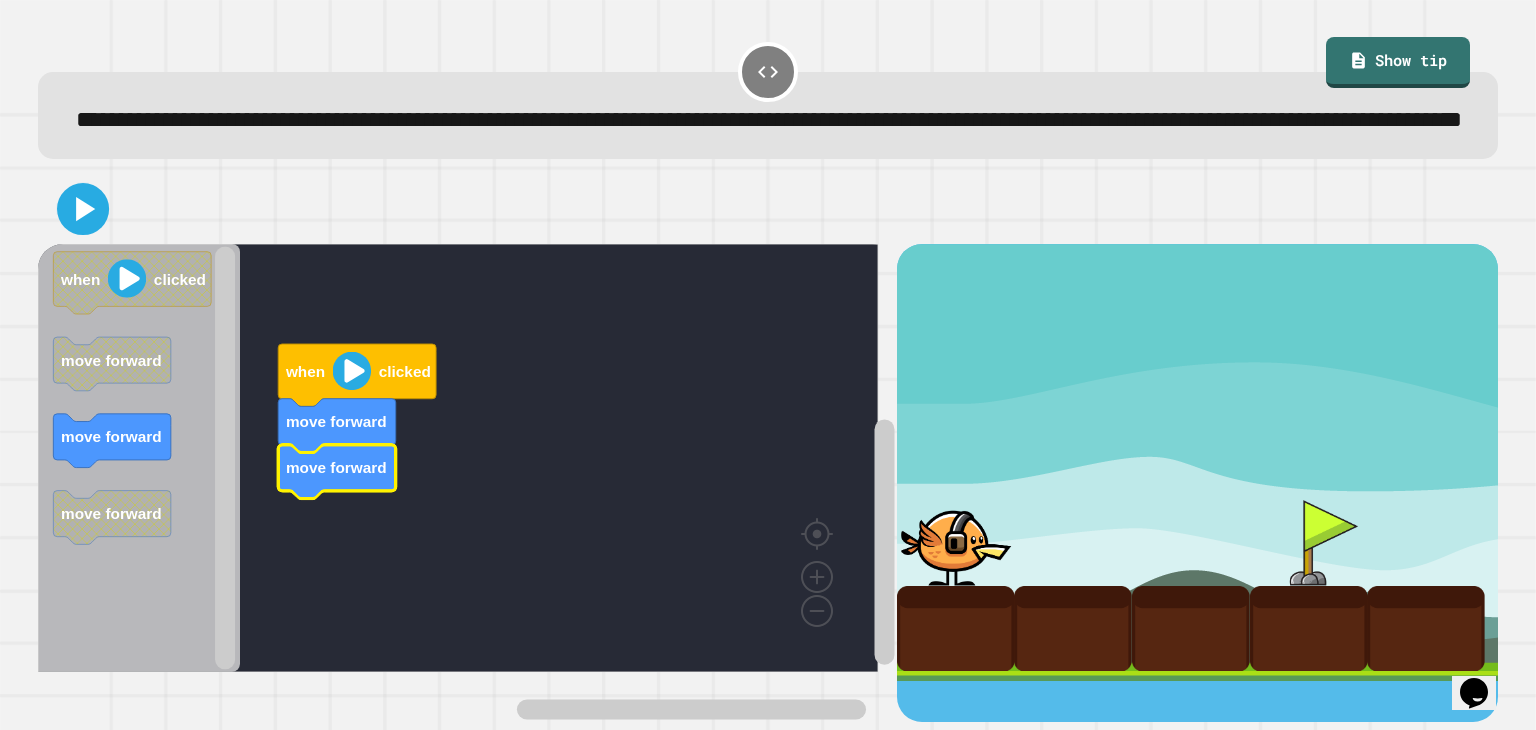 click 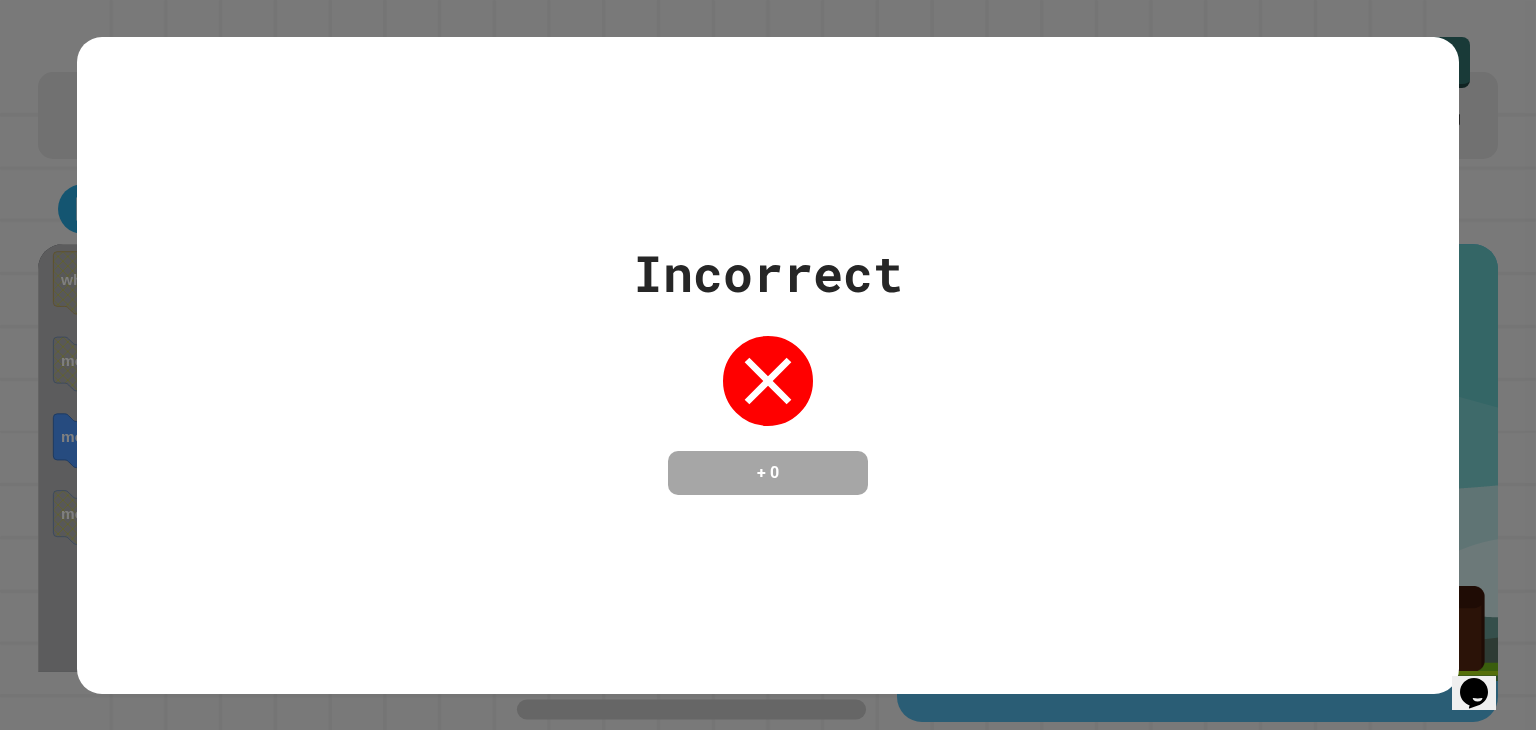 click 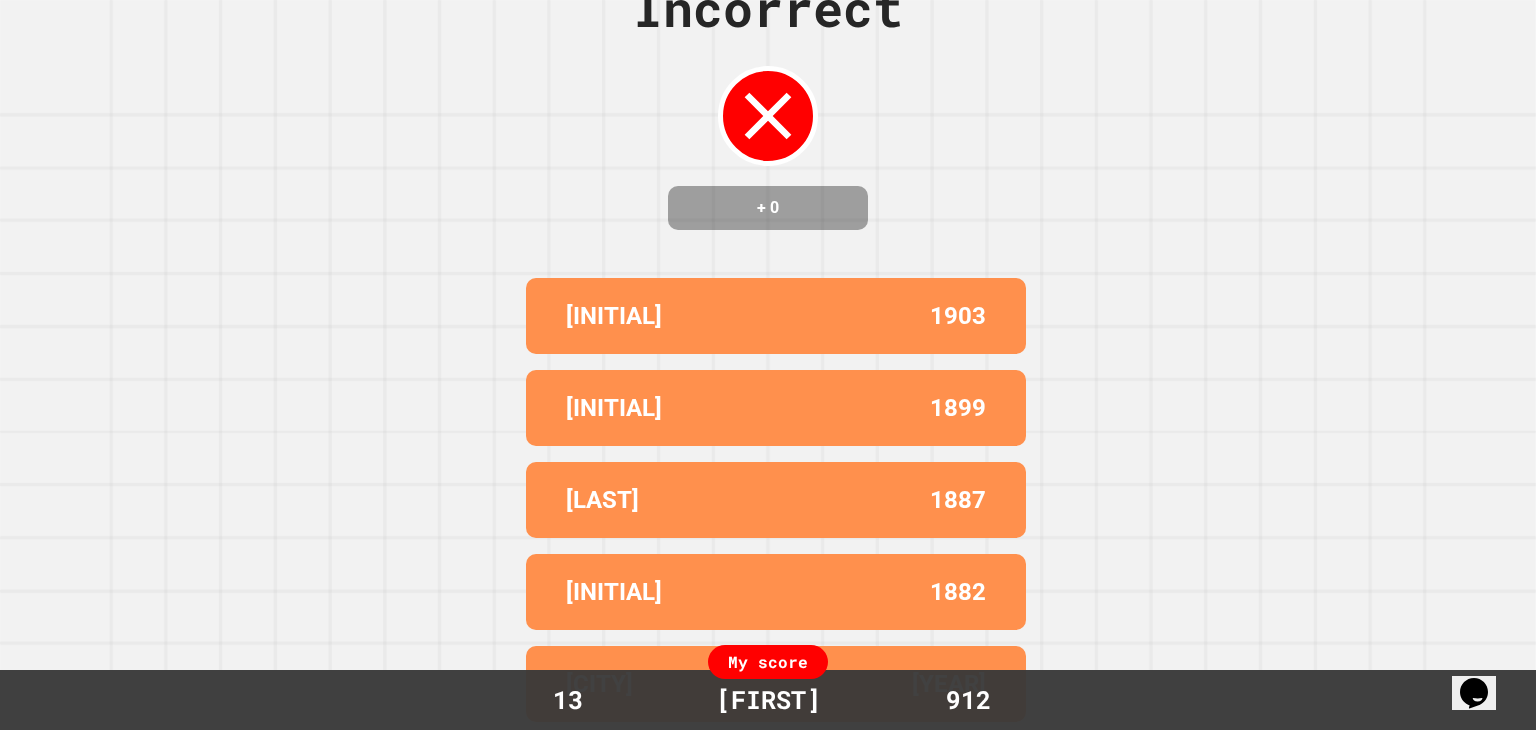scroll, scrollTop: 102, scrollLeft: 0, axis: vertical 